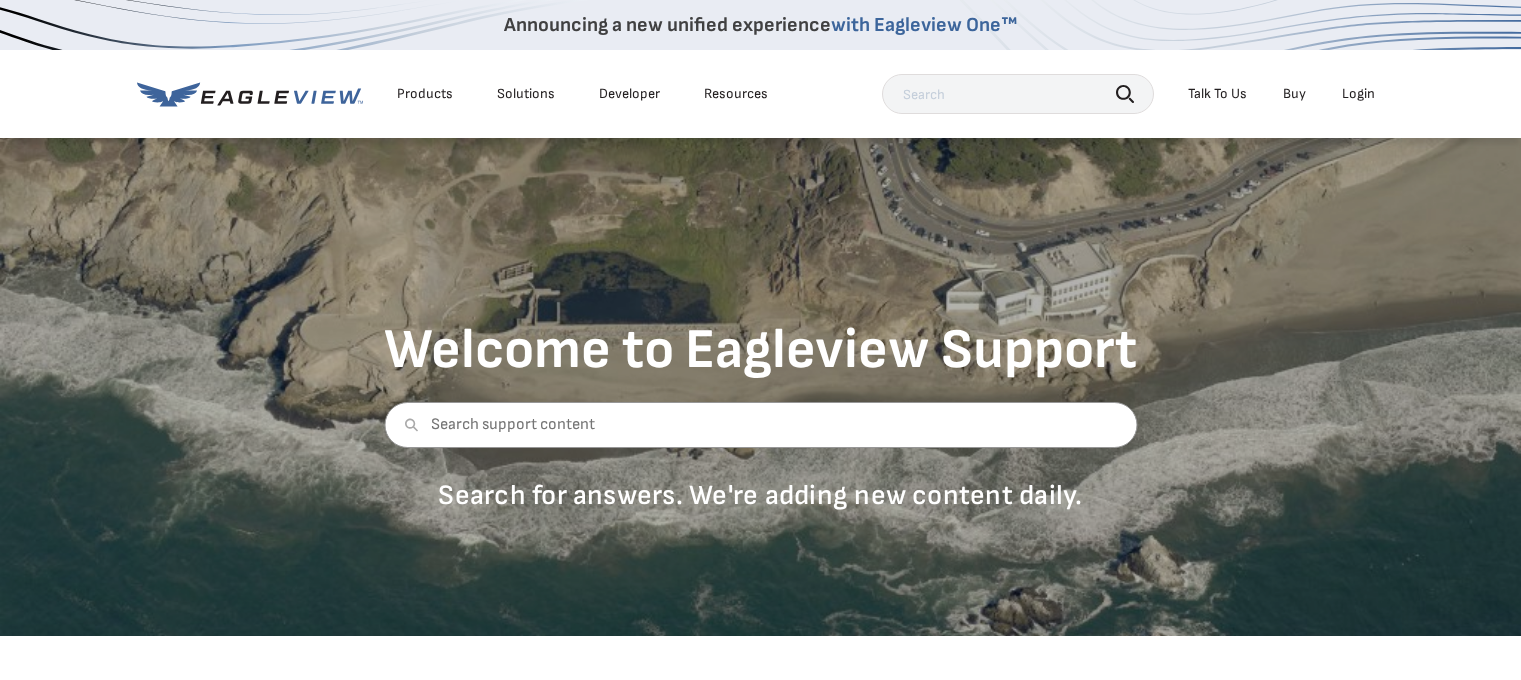 scroll, scrollTop: 0, scrollLeft: 0, axis: both 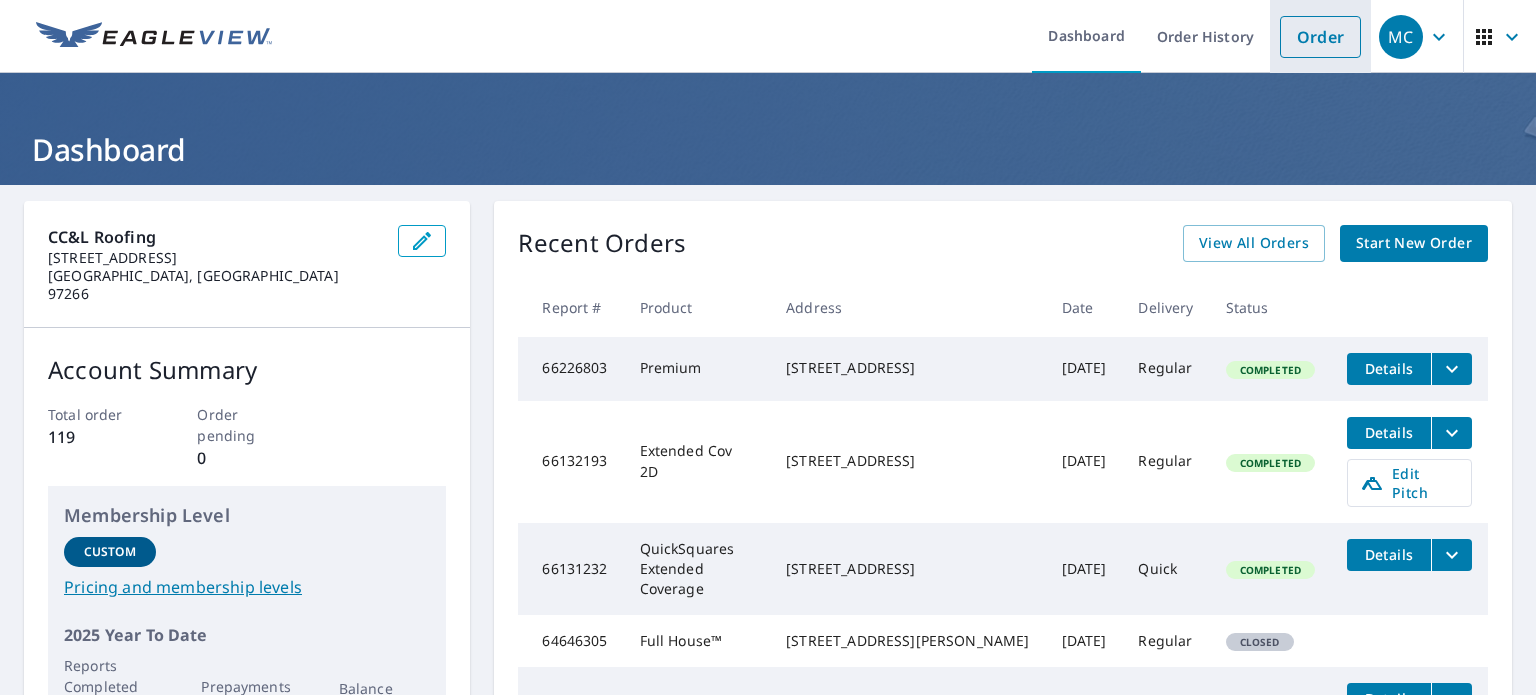click on "Order" at bounding box center (1320, 37) 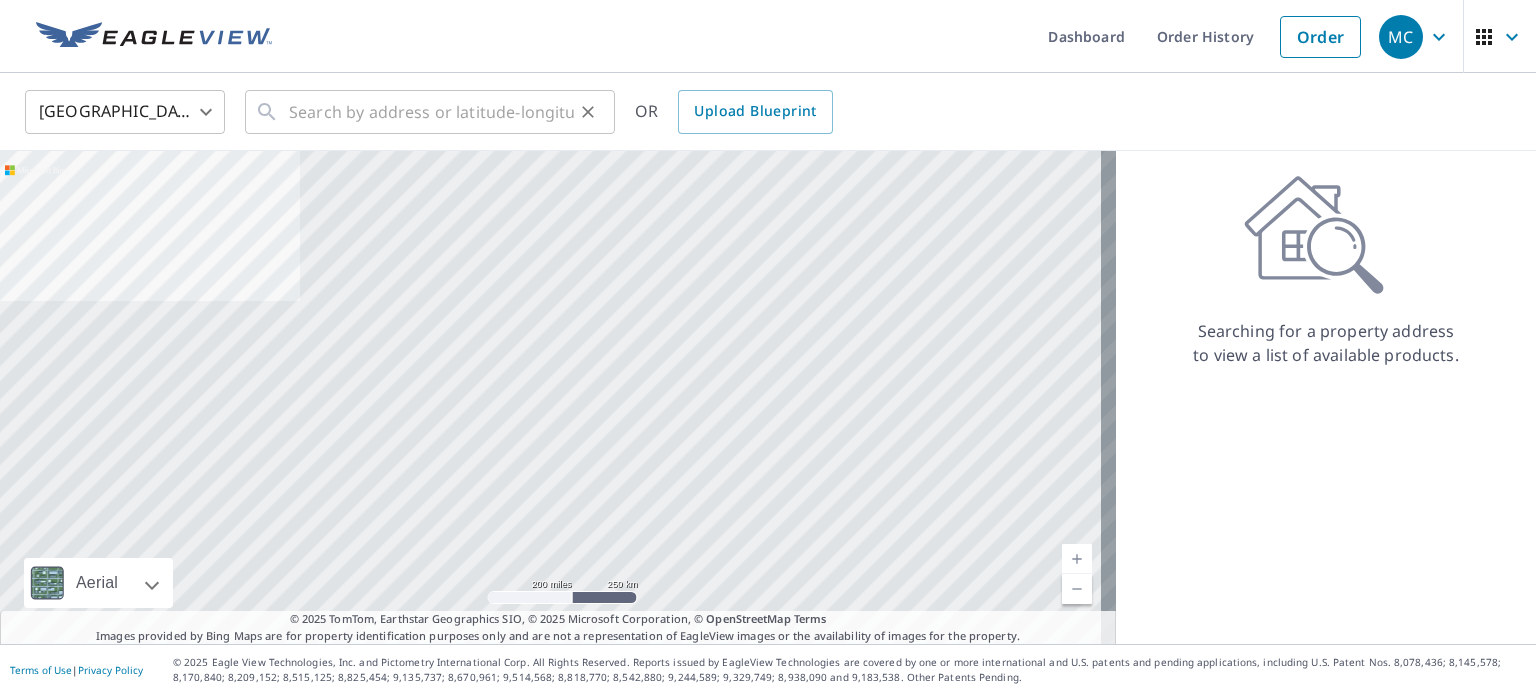 click 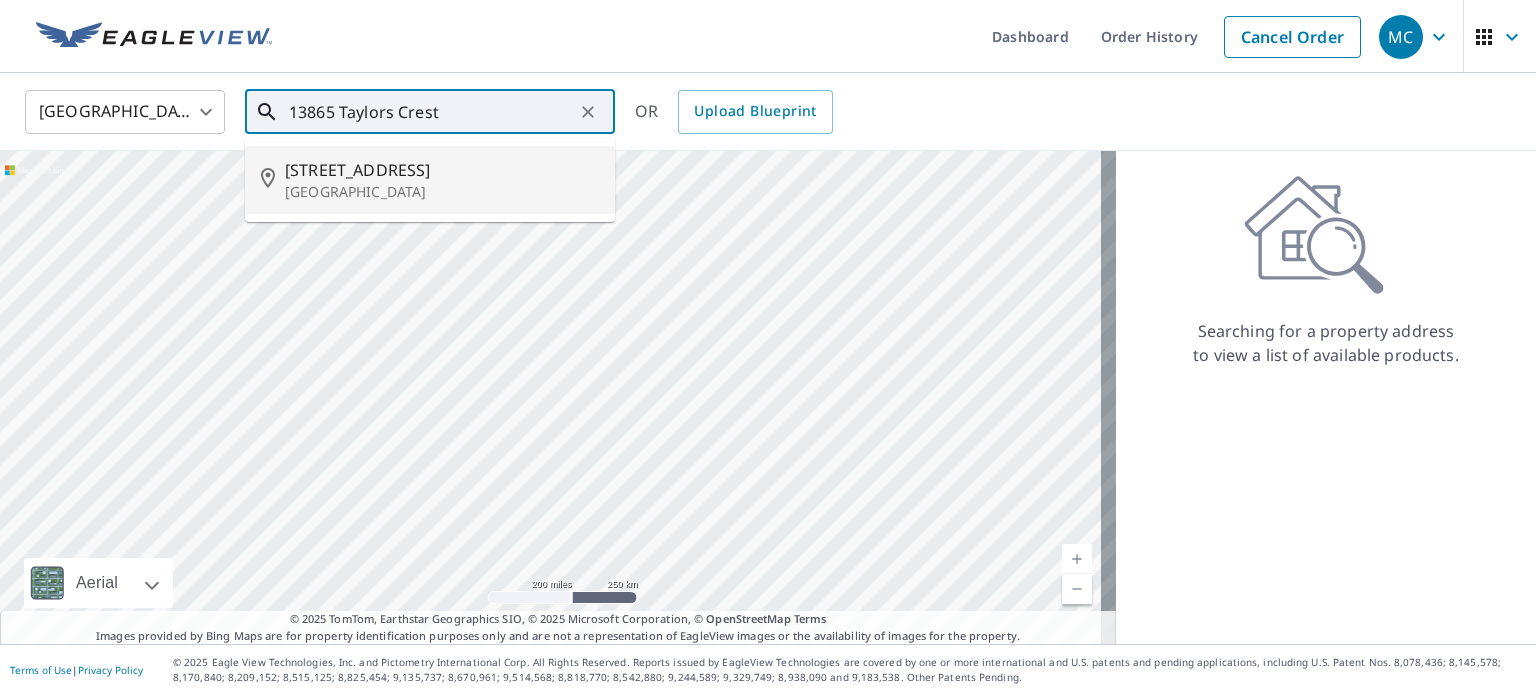 click on "13865 Taylors Crest Ln" at bounding box center [442, 170] 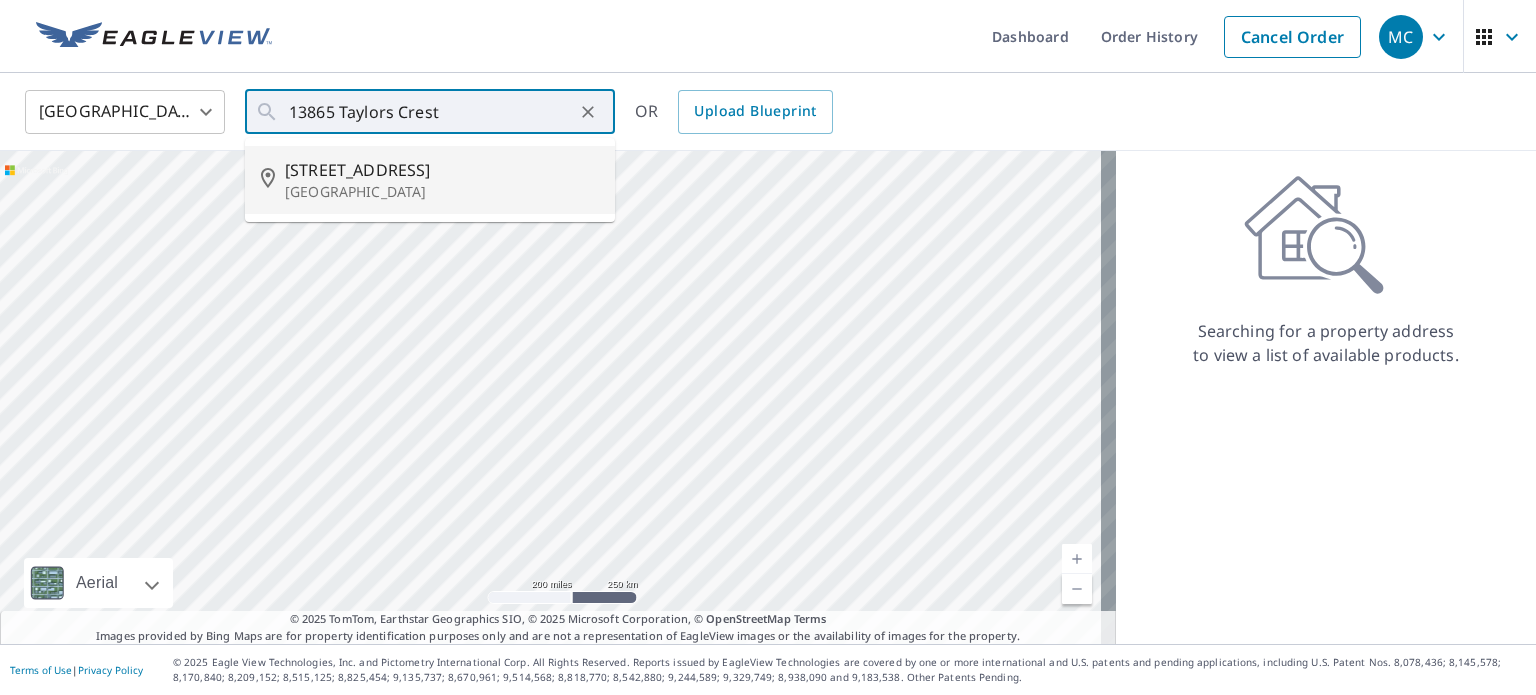 type on "13865 Taylors Crest Ln Lake Oswego, OR 97035" 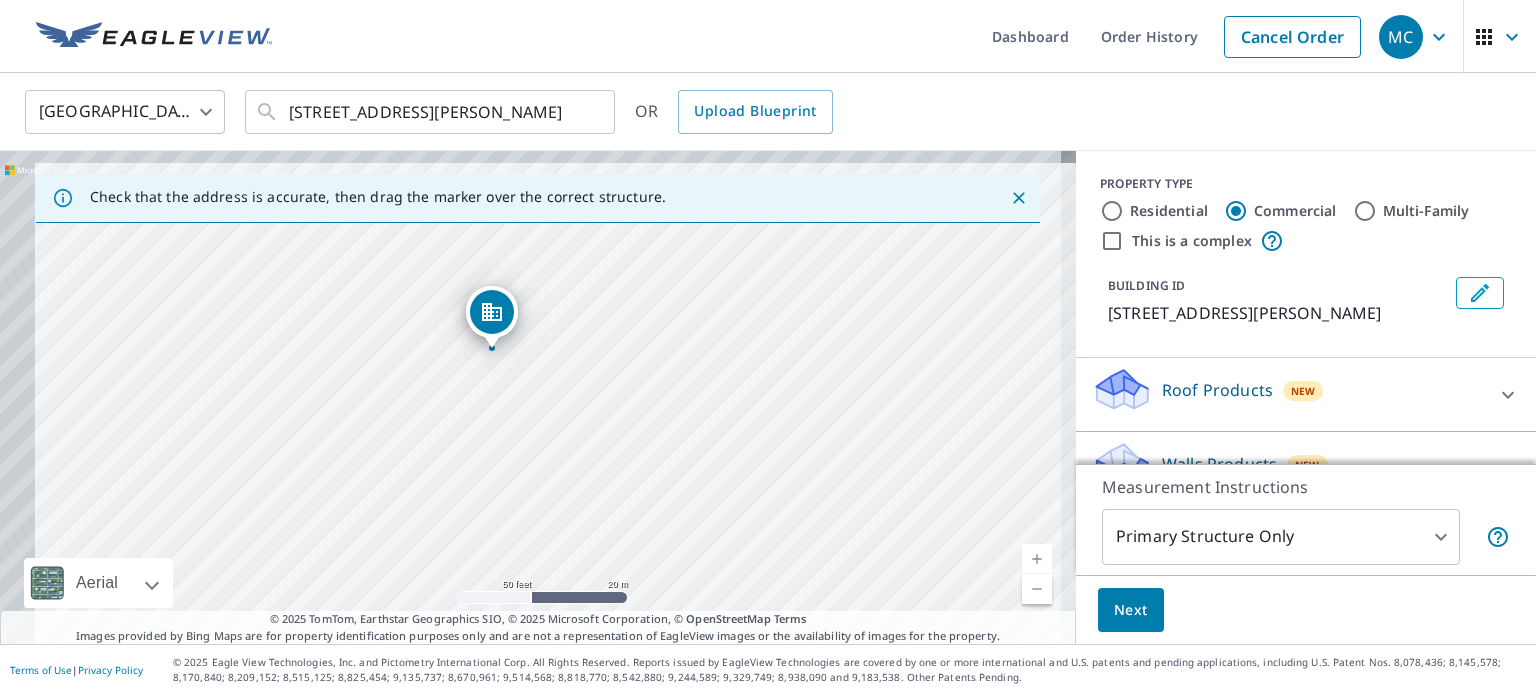 drag, startPoint x: 298, startPoint y: 366, endPoint x: 580, endPoint y: 373, distance: 282.08685 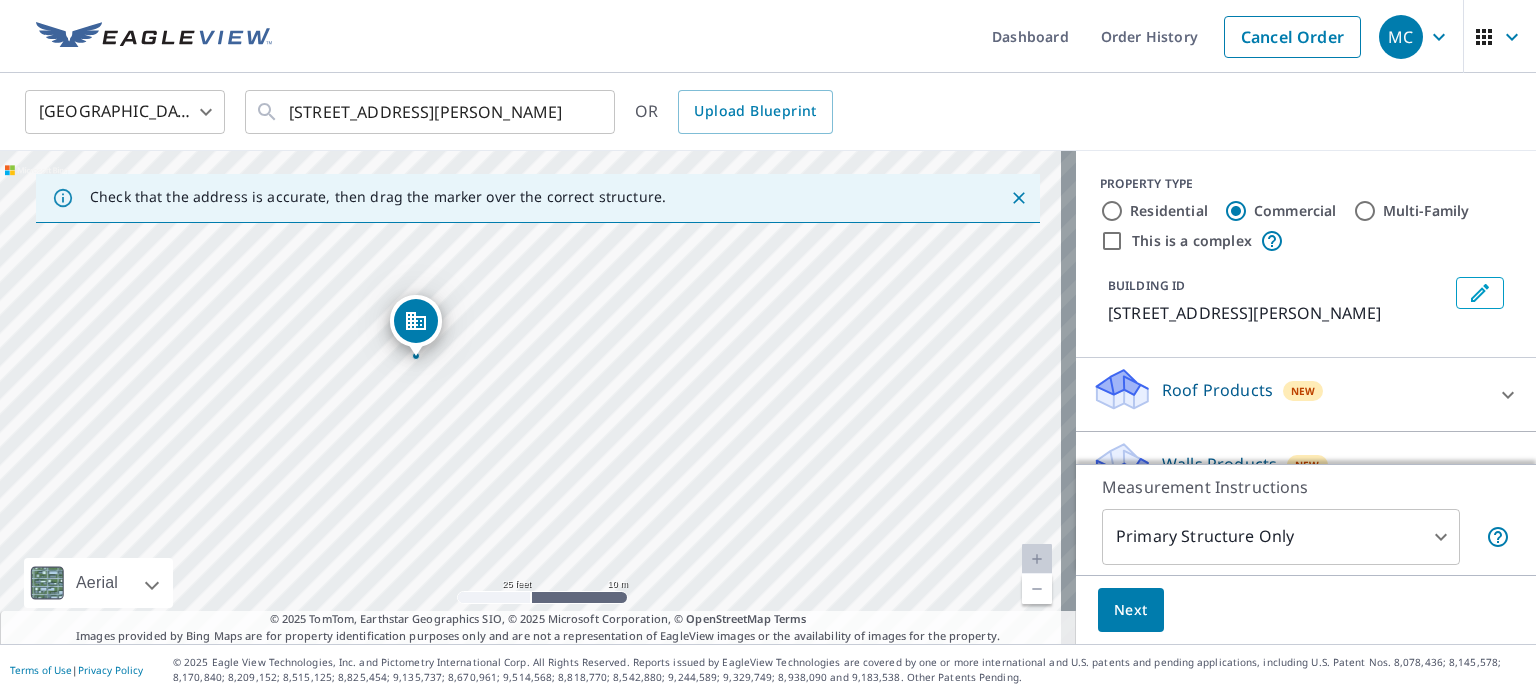 click at bounding box center (416, 321) 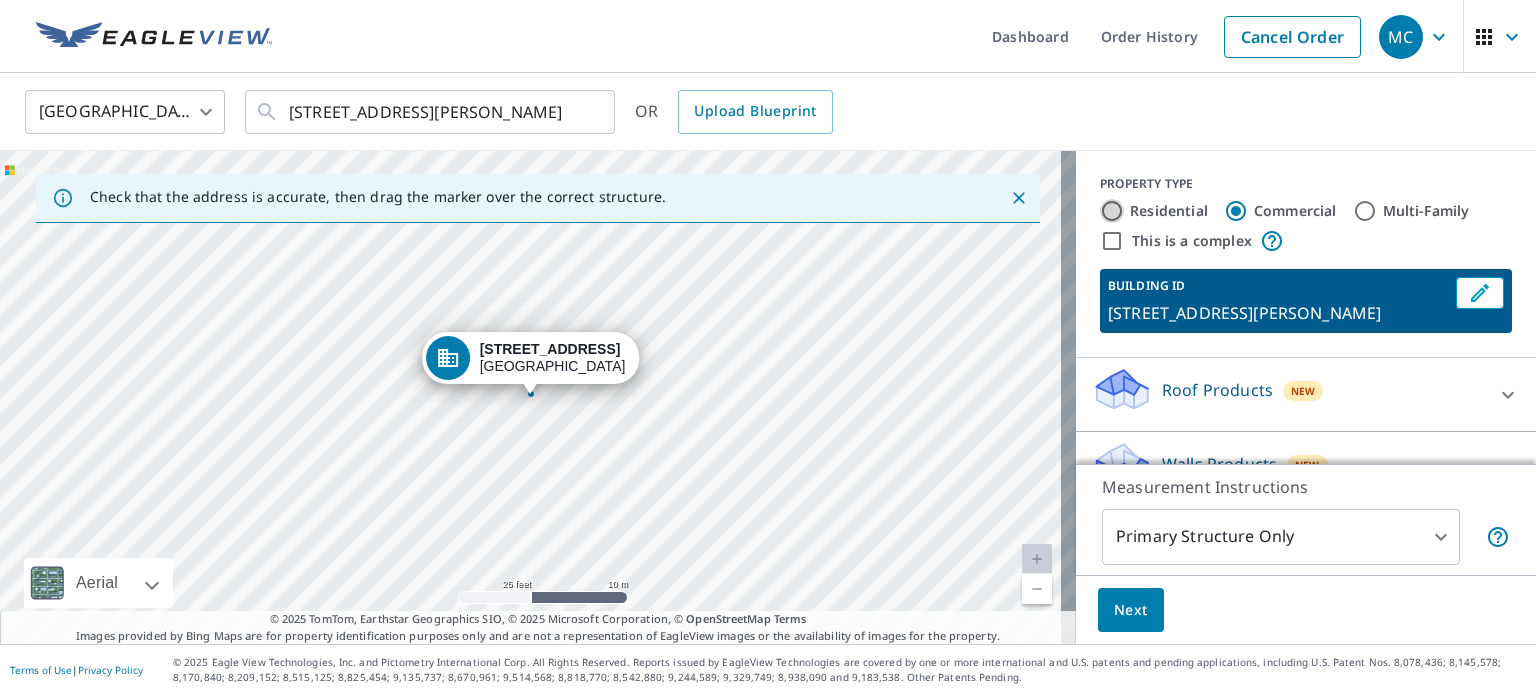 click on "Residential" at bounding box center (1112, 211) 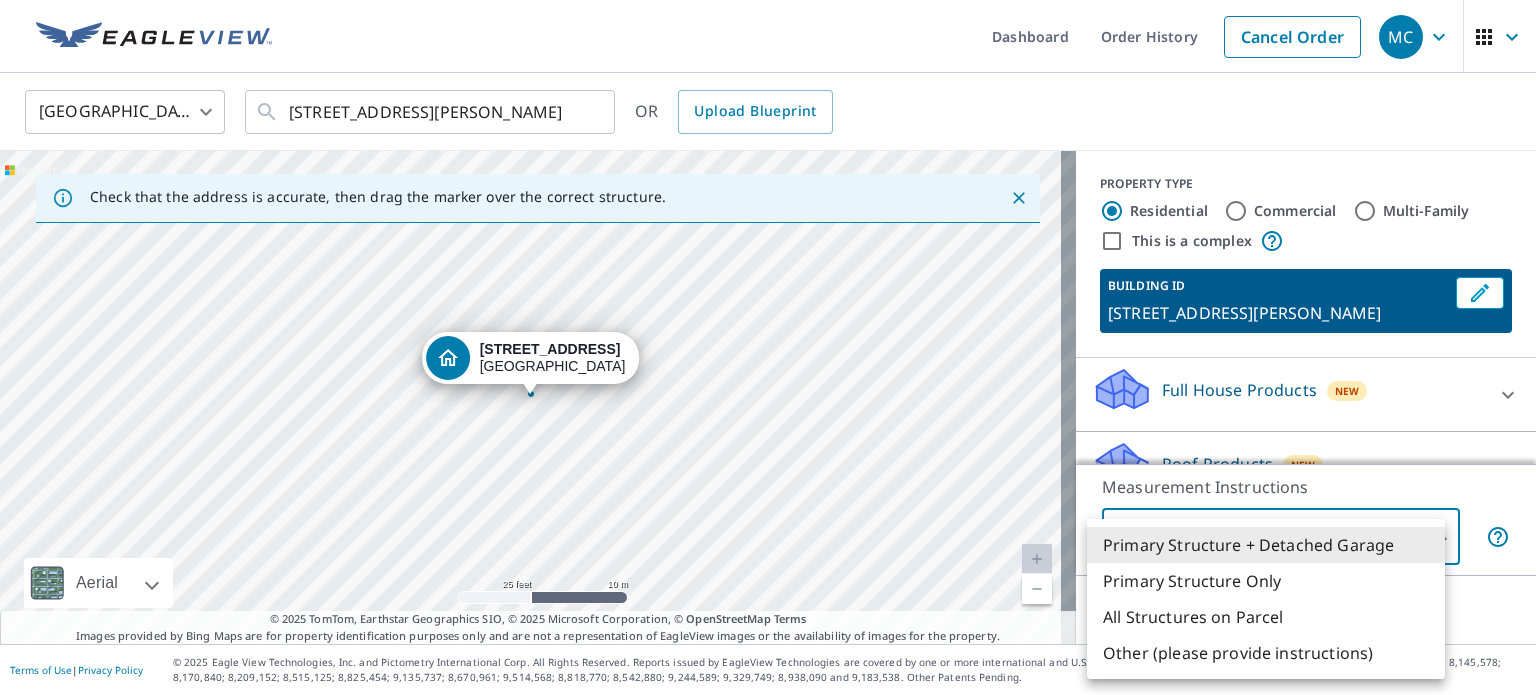 drag, startPoint x: 1424, startPoint y: 537, endPoint x: 1393, endPoint y: 541, distance: 31.257 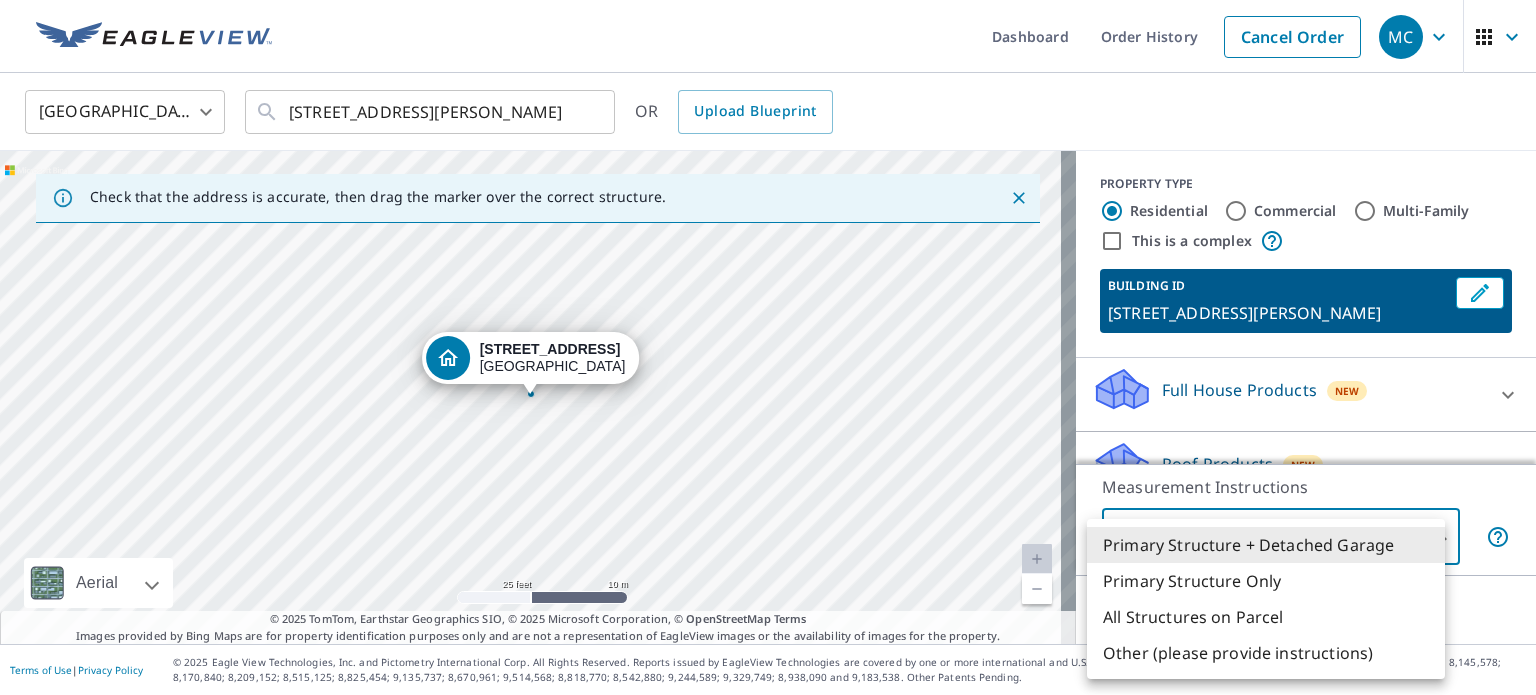 click on "Primary Structure Only" at bounding box center (1266, 581) 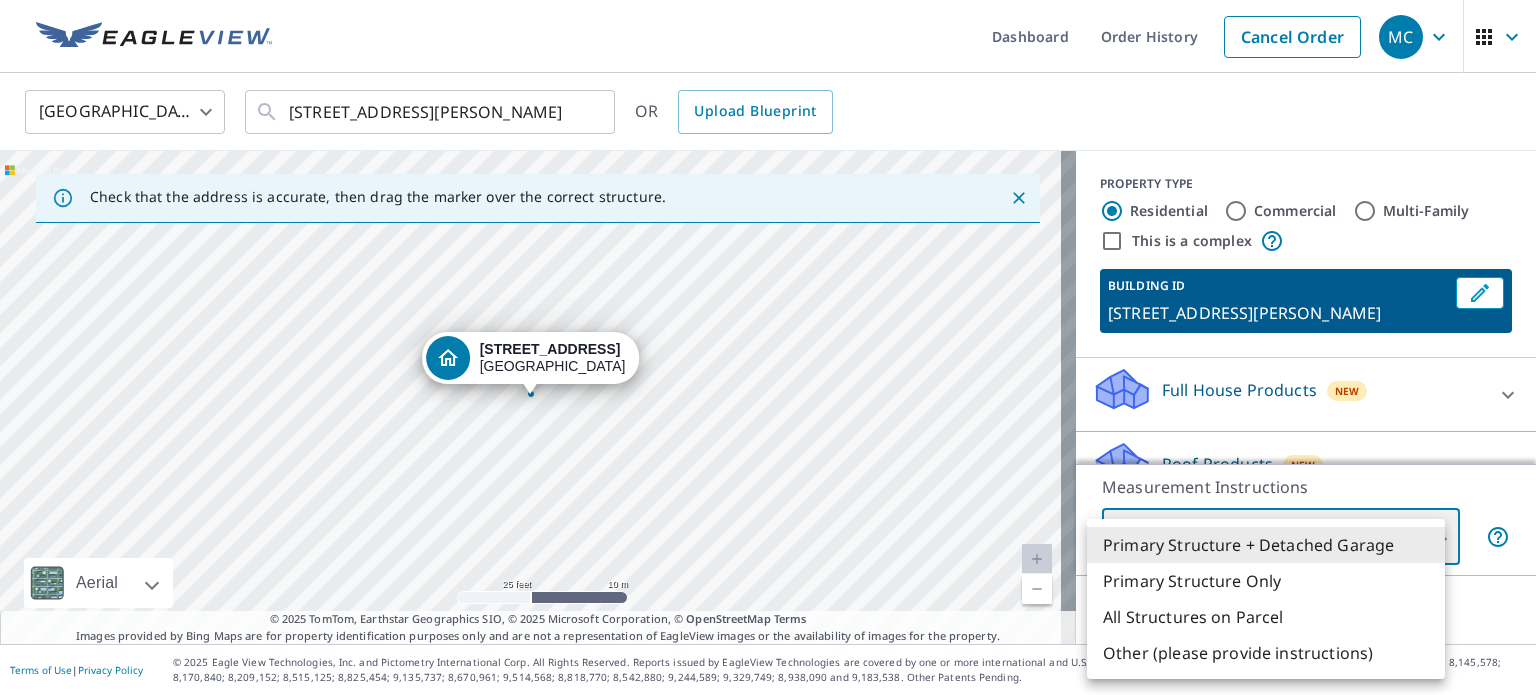 type on "2" 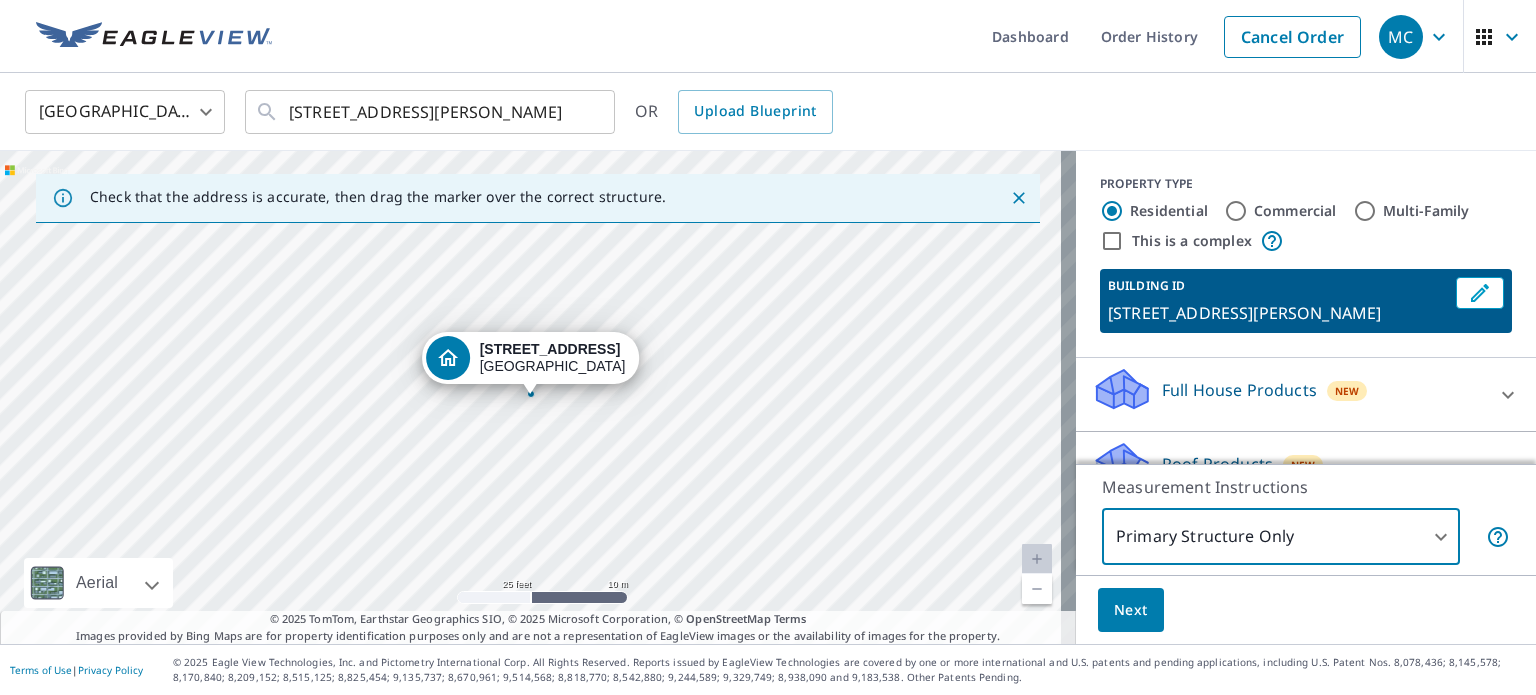 click on "Next" at bounding box center [1131, 610] 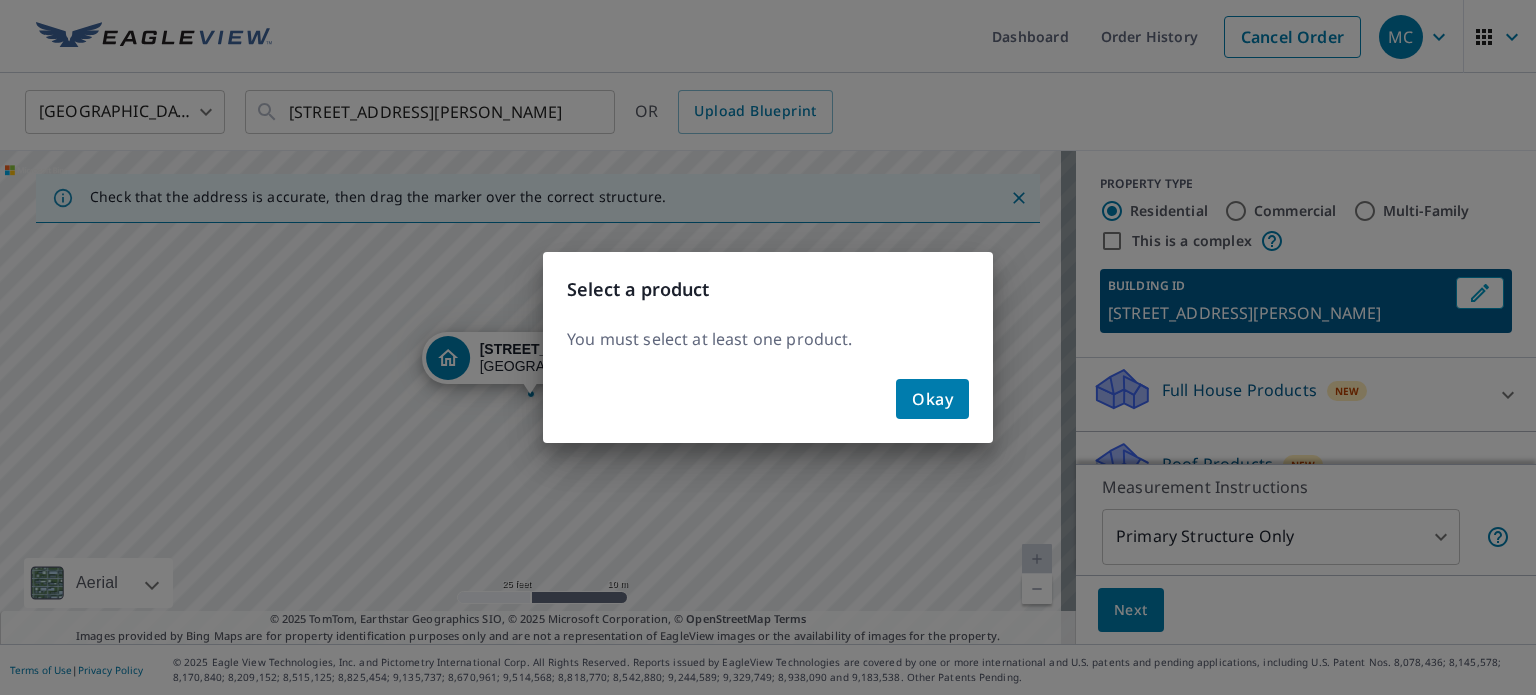 click on "Okay" at bounding box center [932, 399] 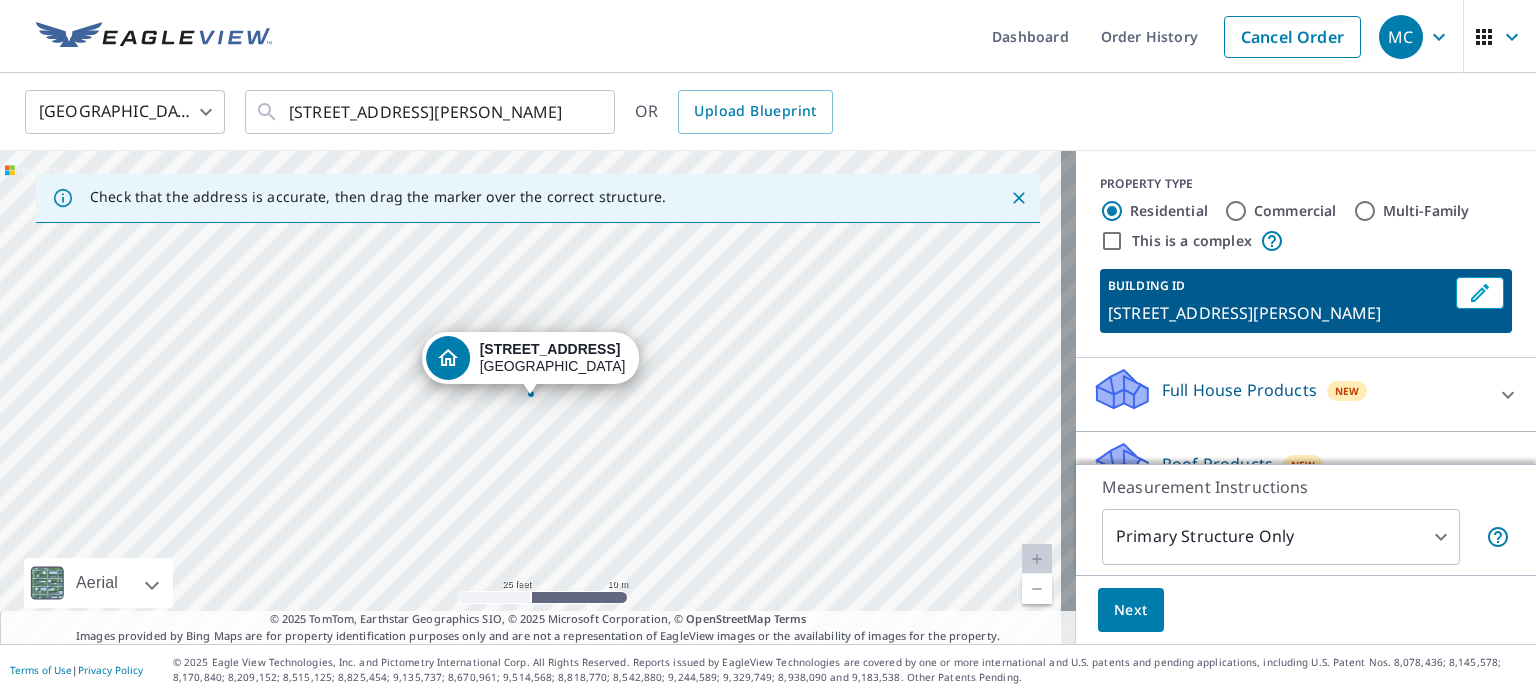 click 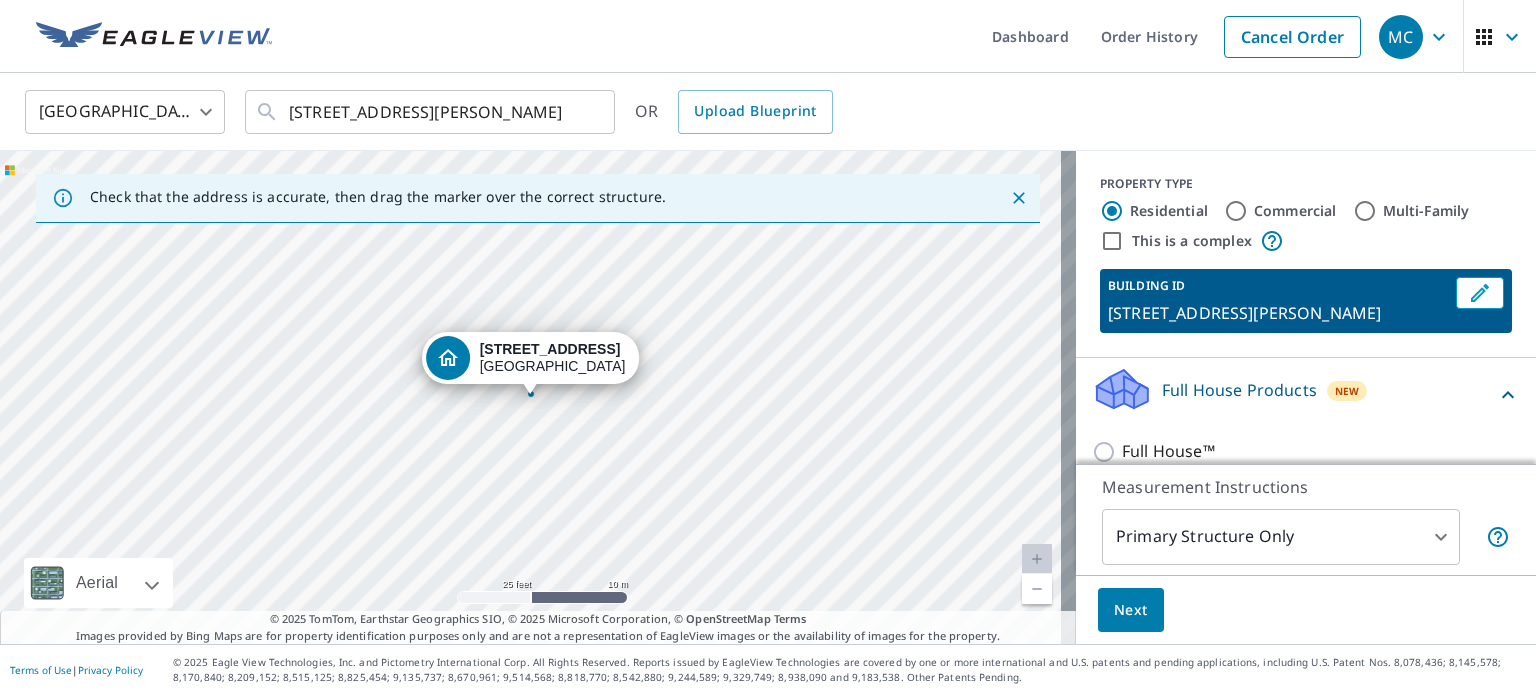 click 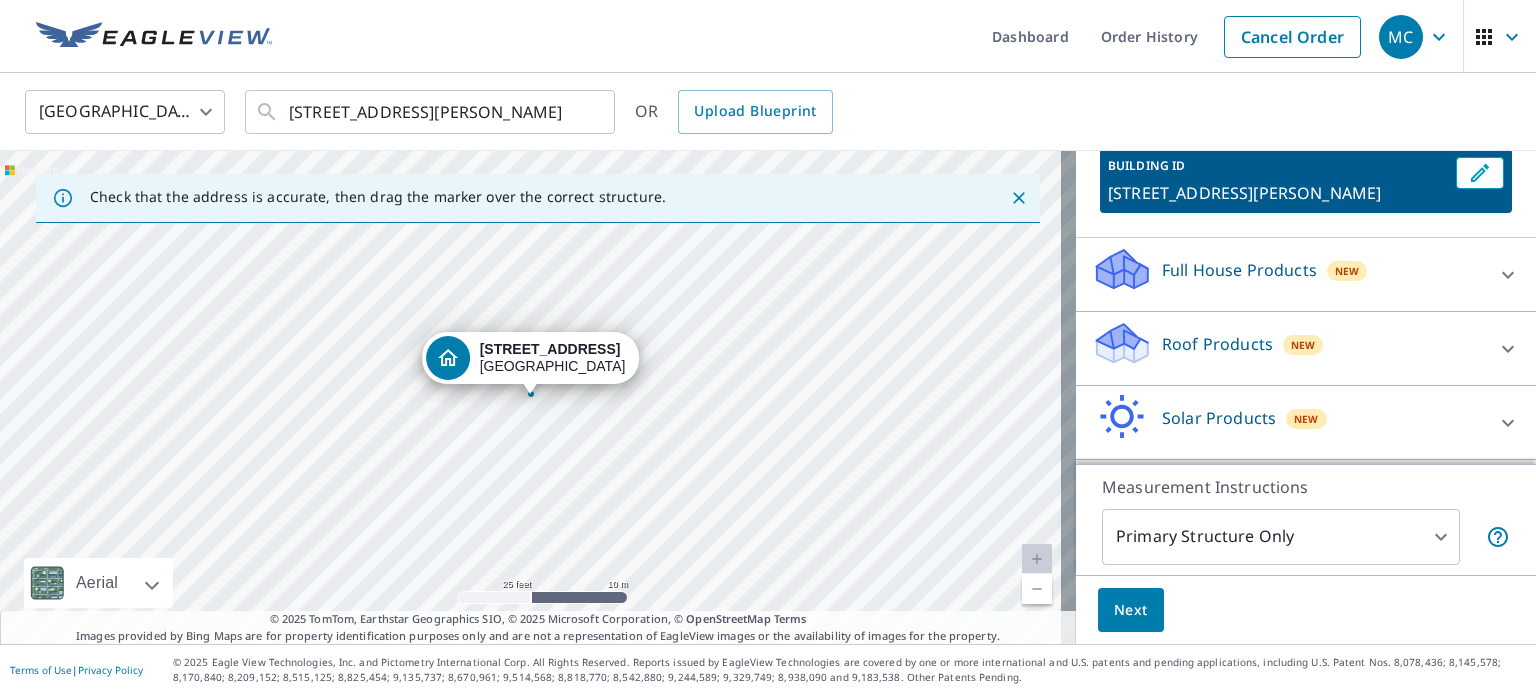 scroll, scrollTop: 160, scrollLeft: 0, axis: vertical 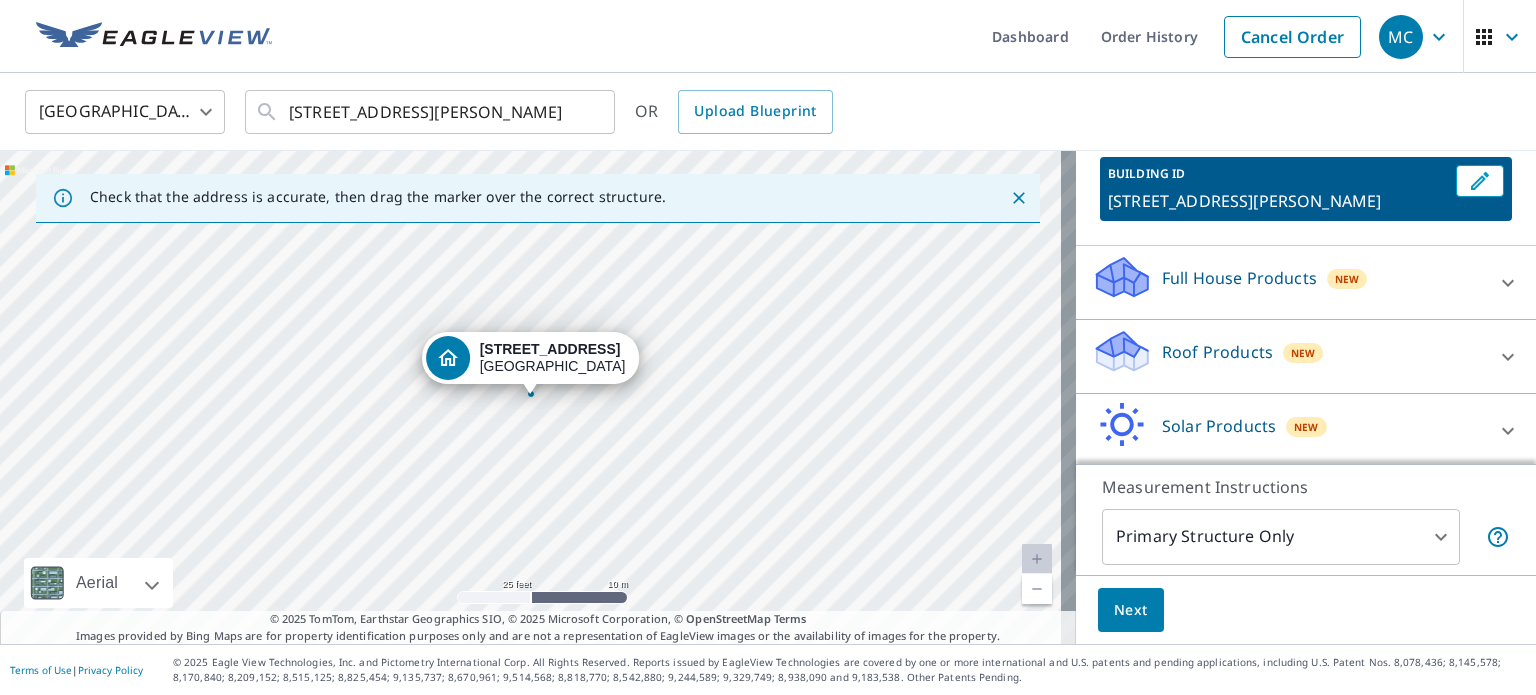 click on "Roof Products" at bounding box center (1217, 352) 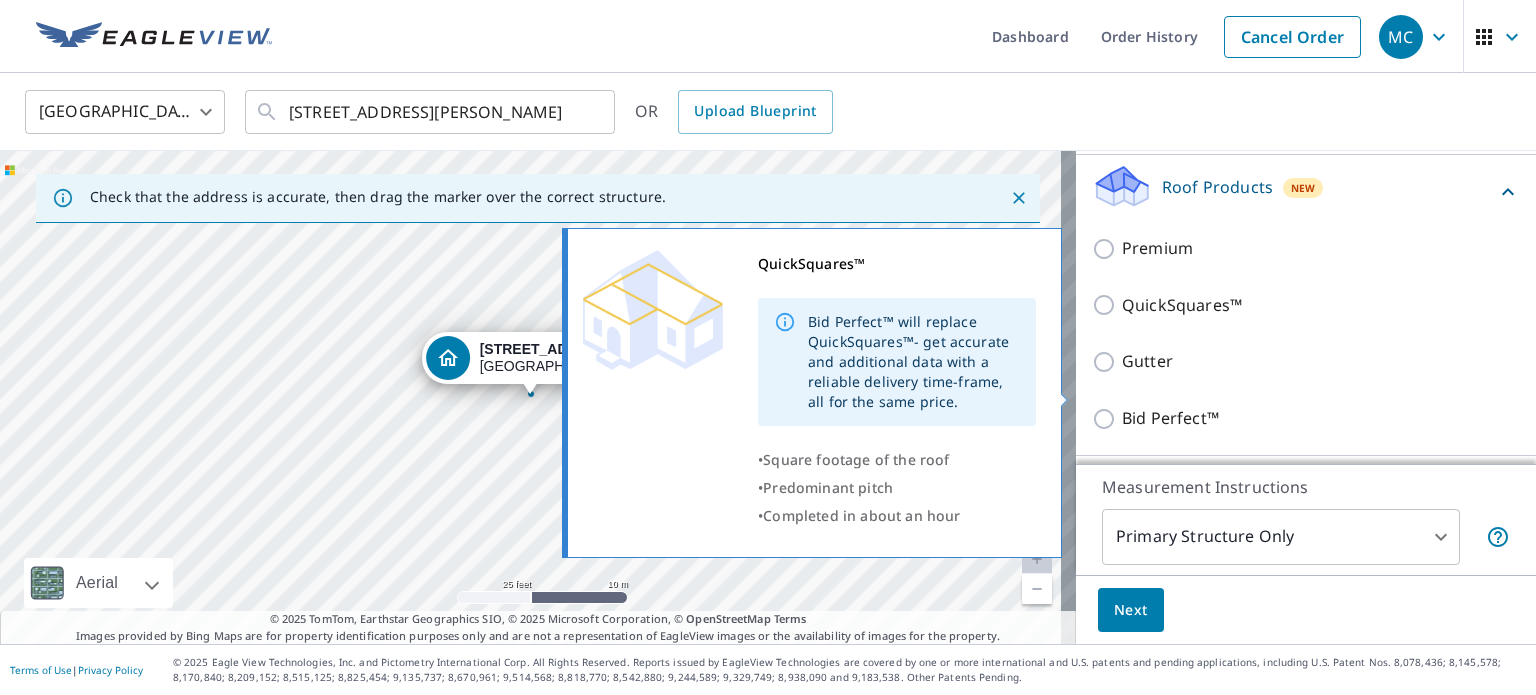 scroll, scrollTop: 312, scrollLeft: 0, axis: vertical 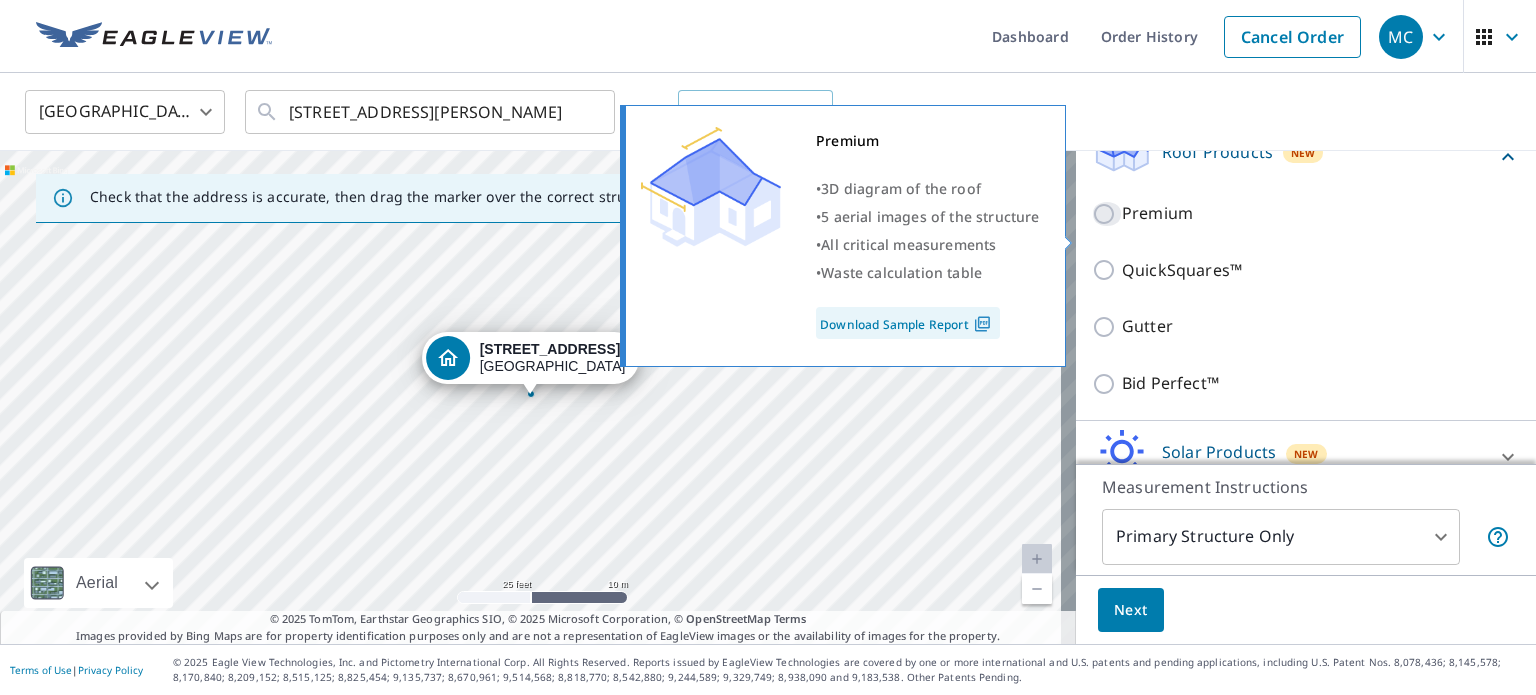 click on "Premium" at bounding box center [1107, 214] 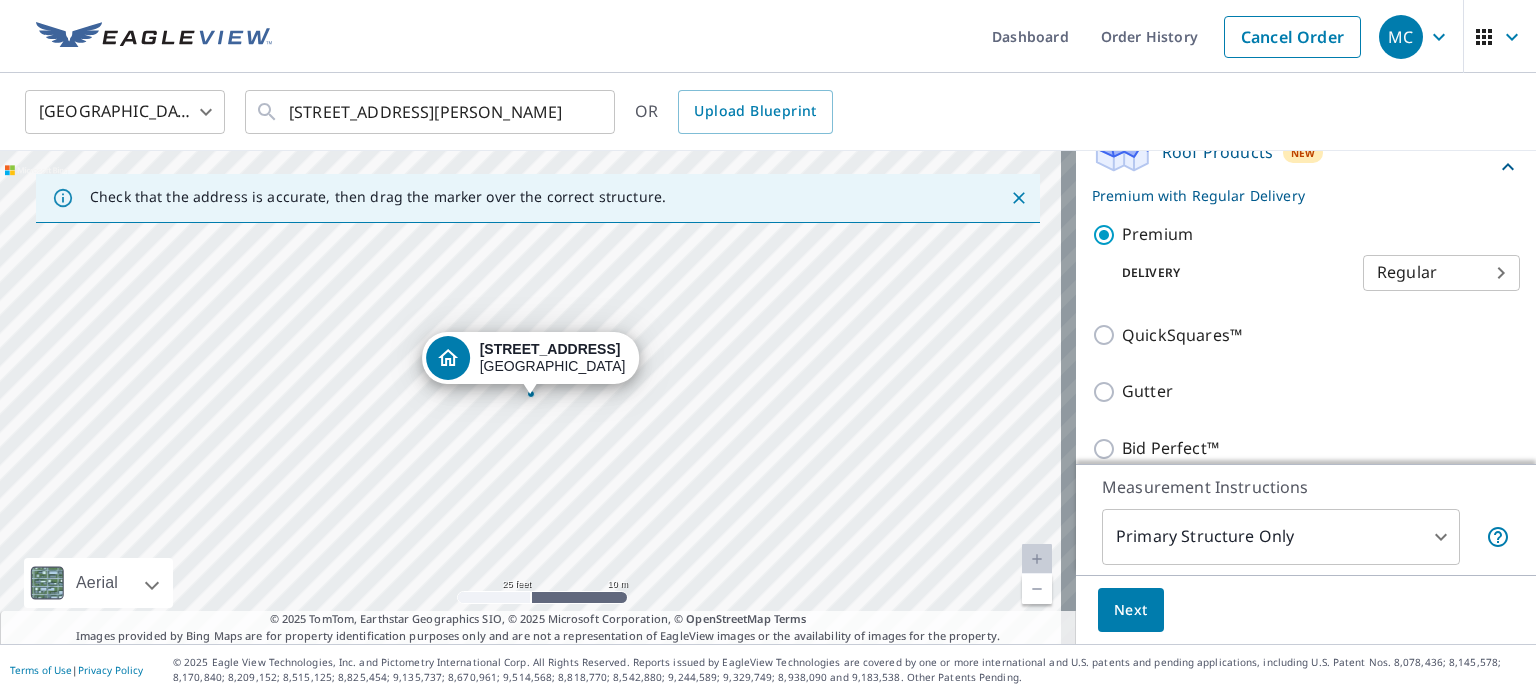 click on "MC MC
Dashboard Order History Cancel Order MC United States US ​ 13865 Taylors Crest Ln Lake Oswego, OR 97035 ​ OR Upload Blueprint Check that the address is accurate, then drag the marker over the correct structure. 13865 Taylors Crest Ln Lake Oswego, OR 97035 Aerial Road A standard road map Aerial A detailed look from above Labels Labels 25 feet 10 m © 2025 TomTom, © Vexcel Imaging, © 2025 Microsoft Corporation,  © OpenStreetMap Terms © 2025 TomTom, Earthstar Geographics SIO, © 2025 Microsoft Corporation, ©   OpenStreetMap   Terms Images provided by Bing Maps are for property identification purposes only and are not a representation of EagleView images or the availability of images for the property. PROPERTY TYPE Residential Commercial Multi-Family This is a complex BUILDING ID 13865 Taylors Crest Ln, Lake Oswego, OR, 97035 Full House Products New Full House™ Roof Products New Premium with Regular Delivery Premium Delivery Regular 8 ​ QuickSquares™ Gutter Bid Perfect™ Solar Products" at bounding box center (768, 347) 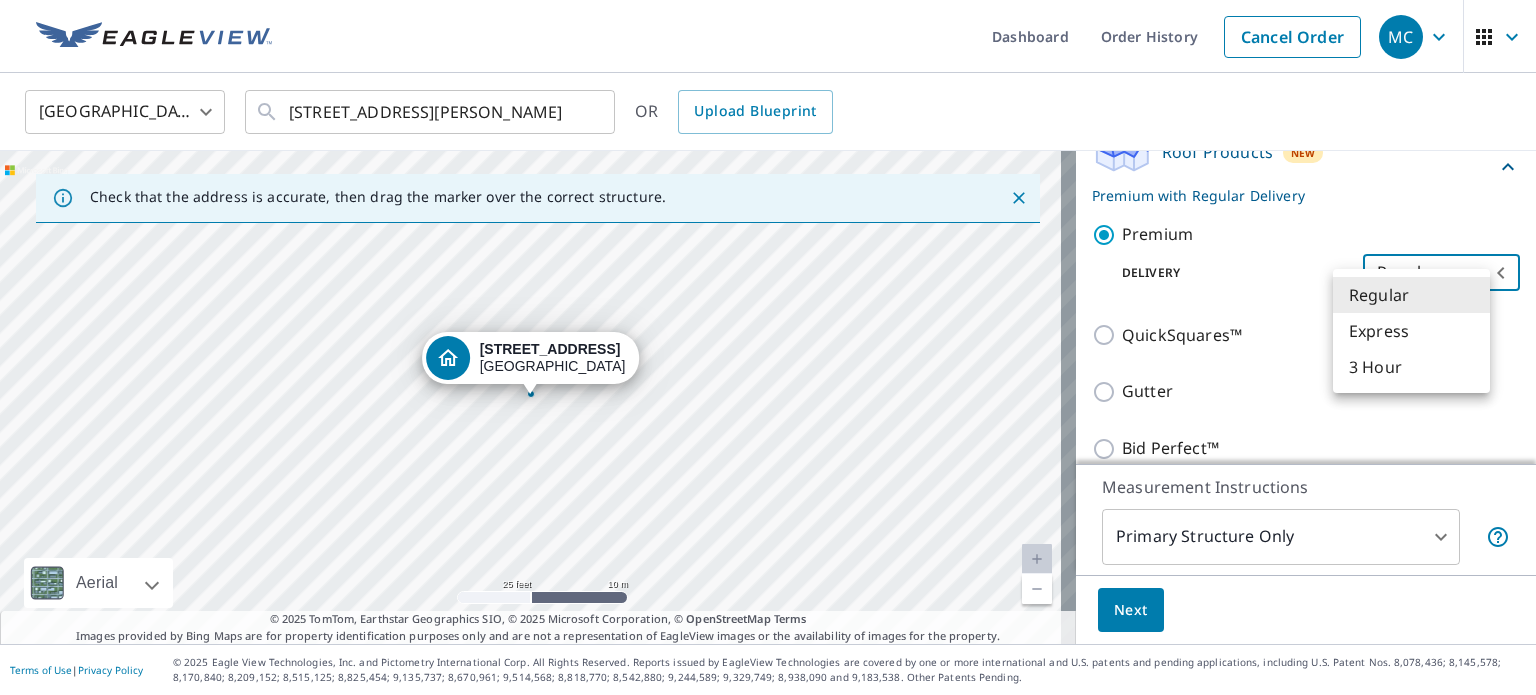 click on "Regular" at bounding box center [1411, 295] 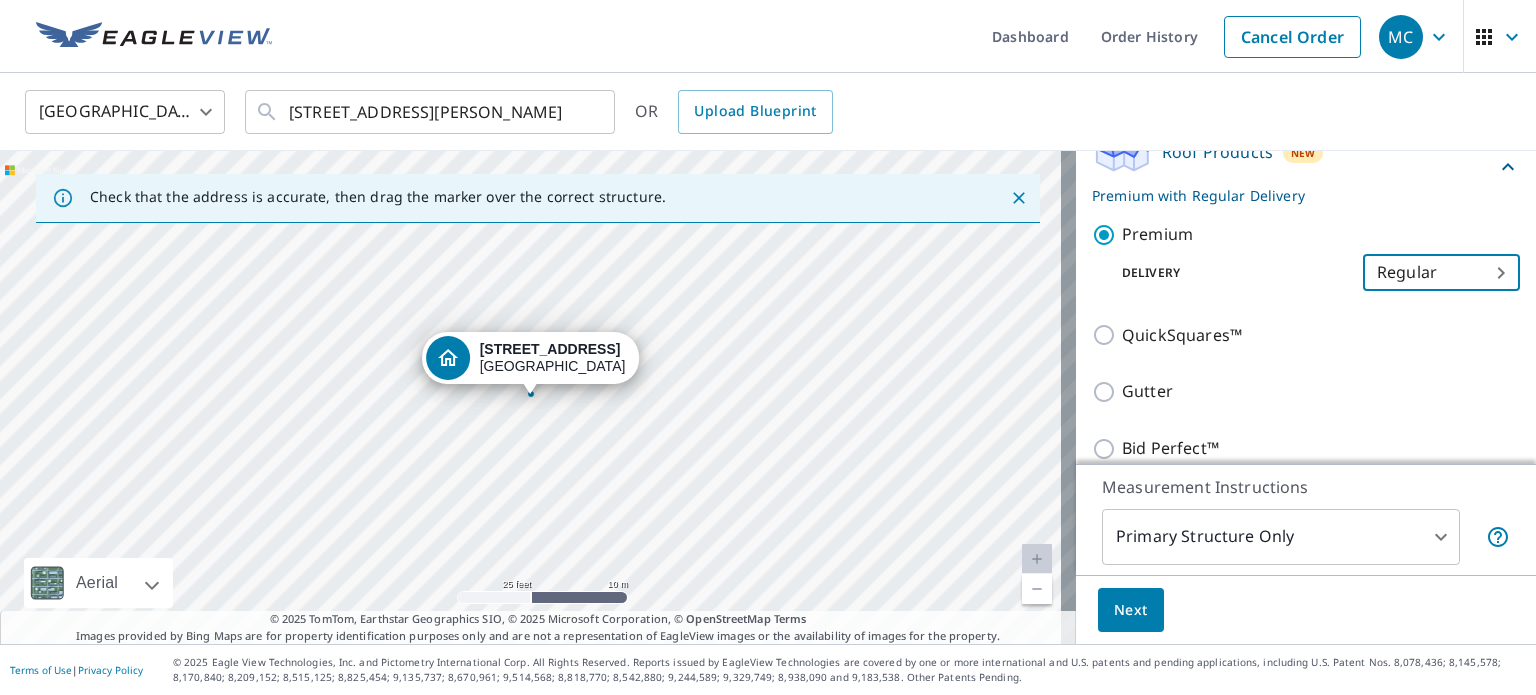 click on "Next" at bounding box center (1131, 610) 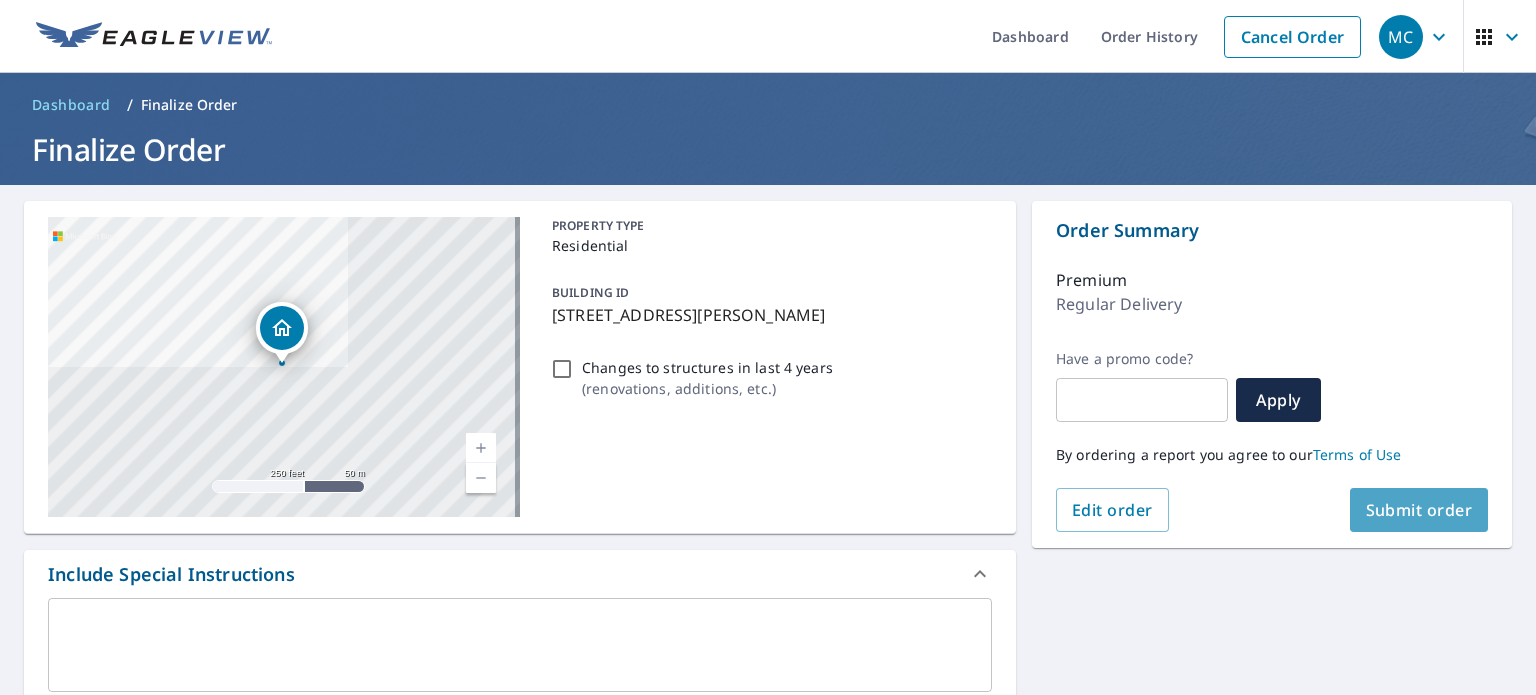click on "Submit order" at bounding box center [1419, 510] 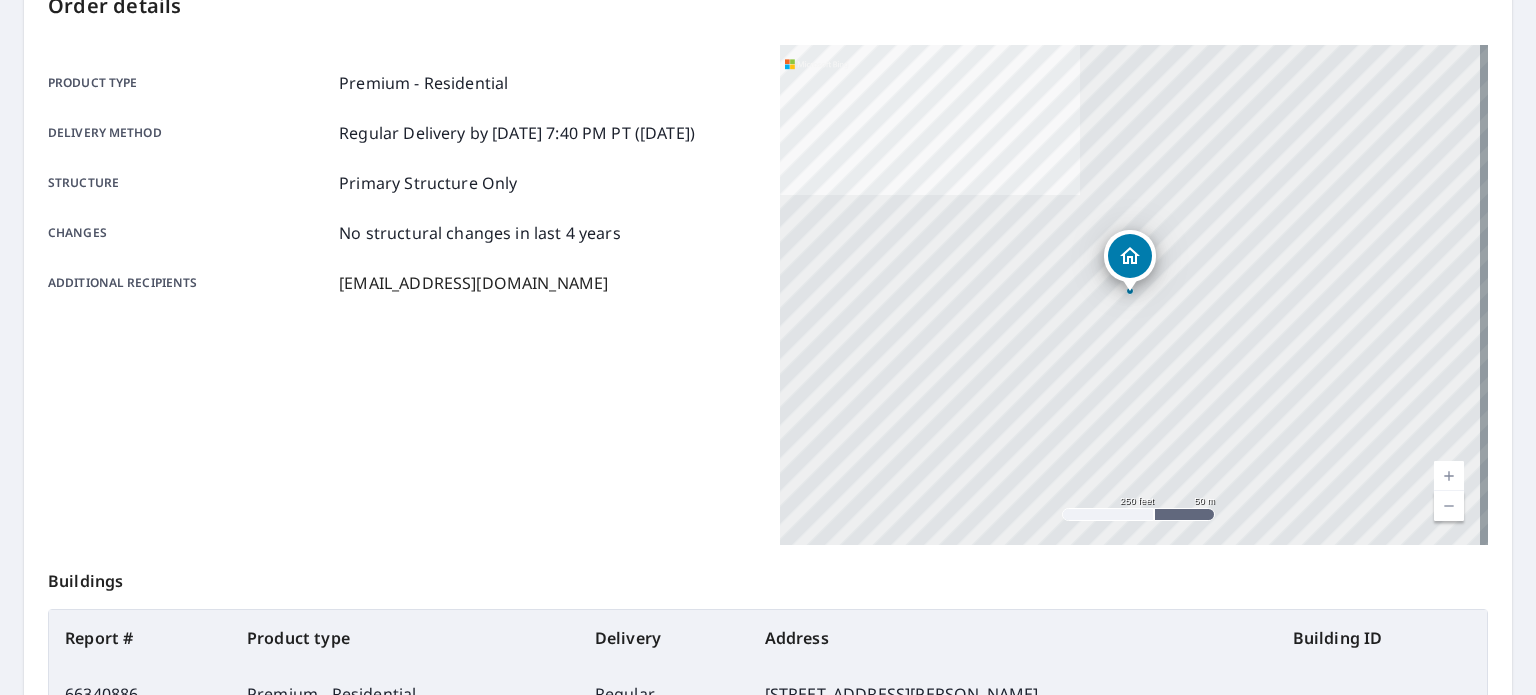scroll, scrollTop: 200, scrollLeft: 0, axis: vertical 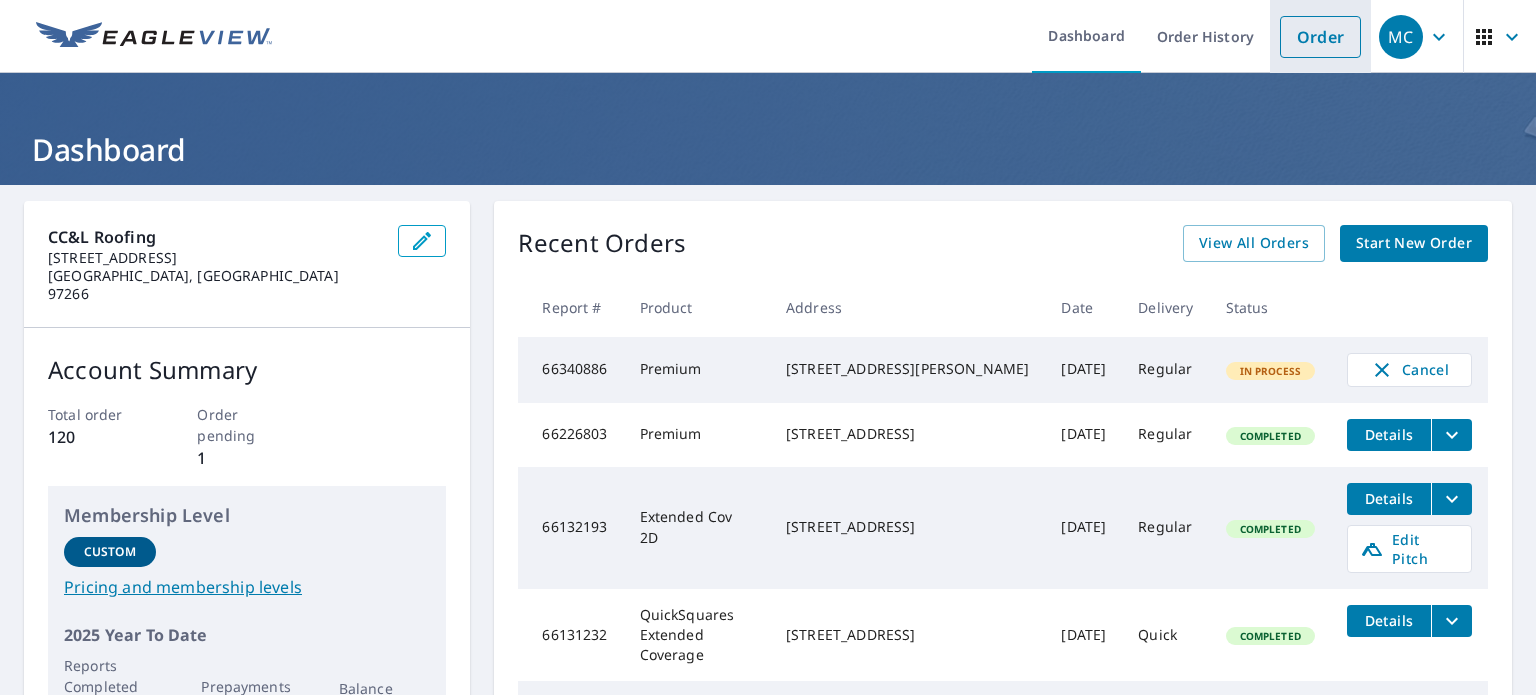 click on "Order" at bounding box center [1320, 37] 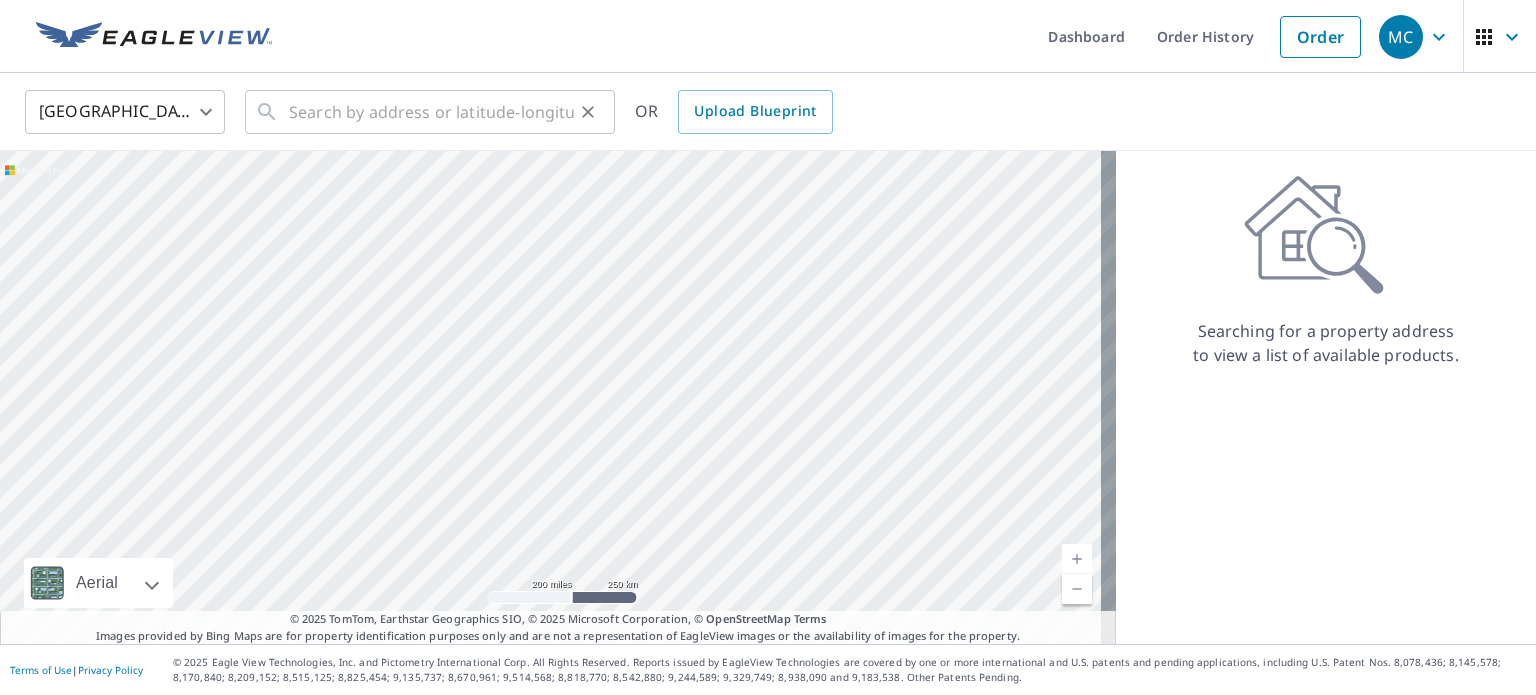 click on "​" at bounding box center (430, 112) 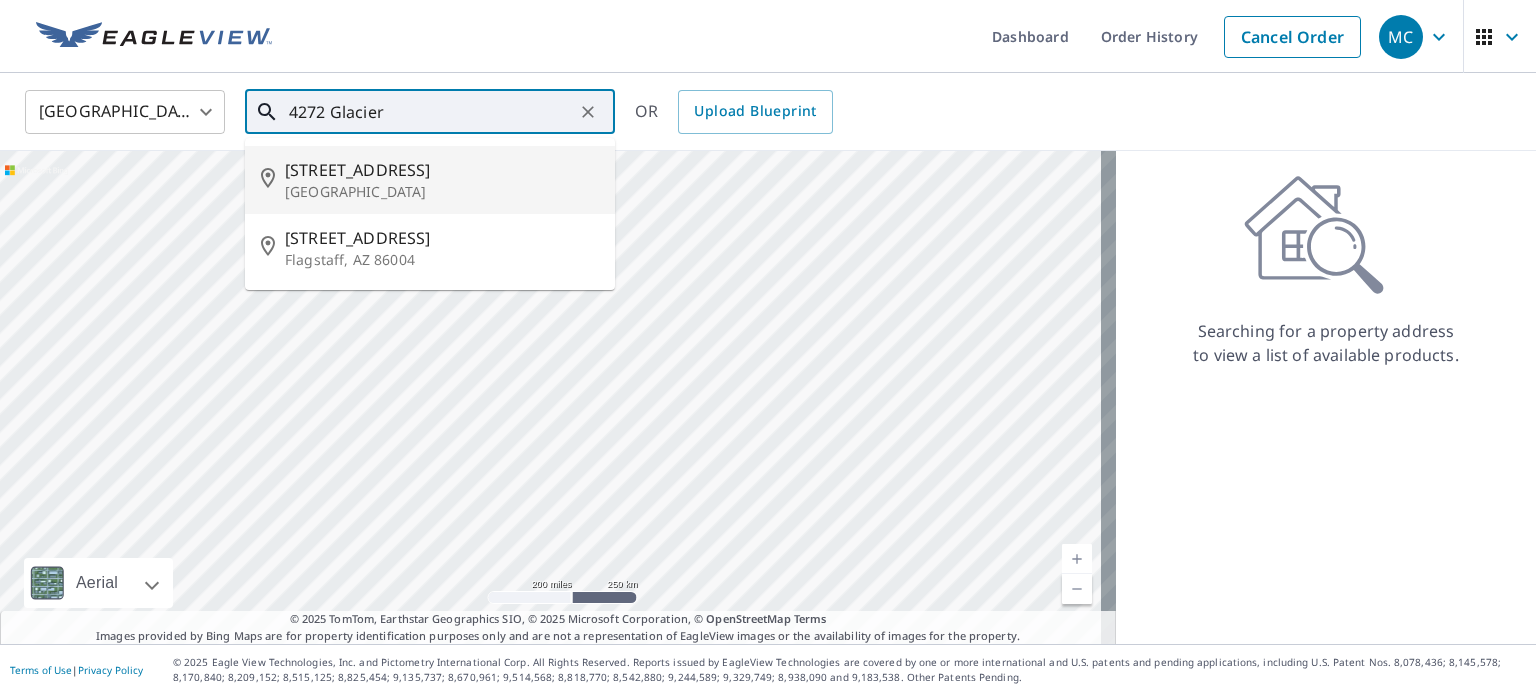 click on "4272 Glacier Lily St" at bounding box center [442, 170] 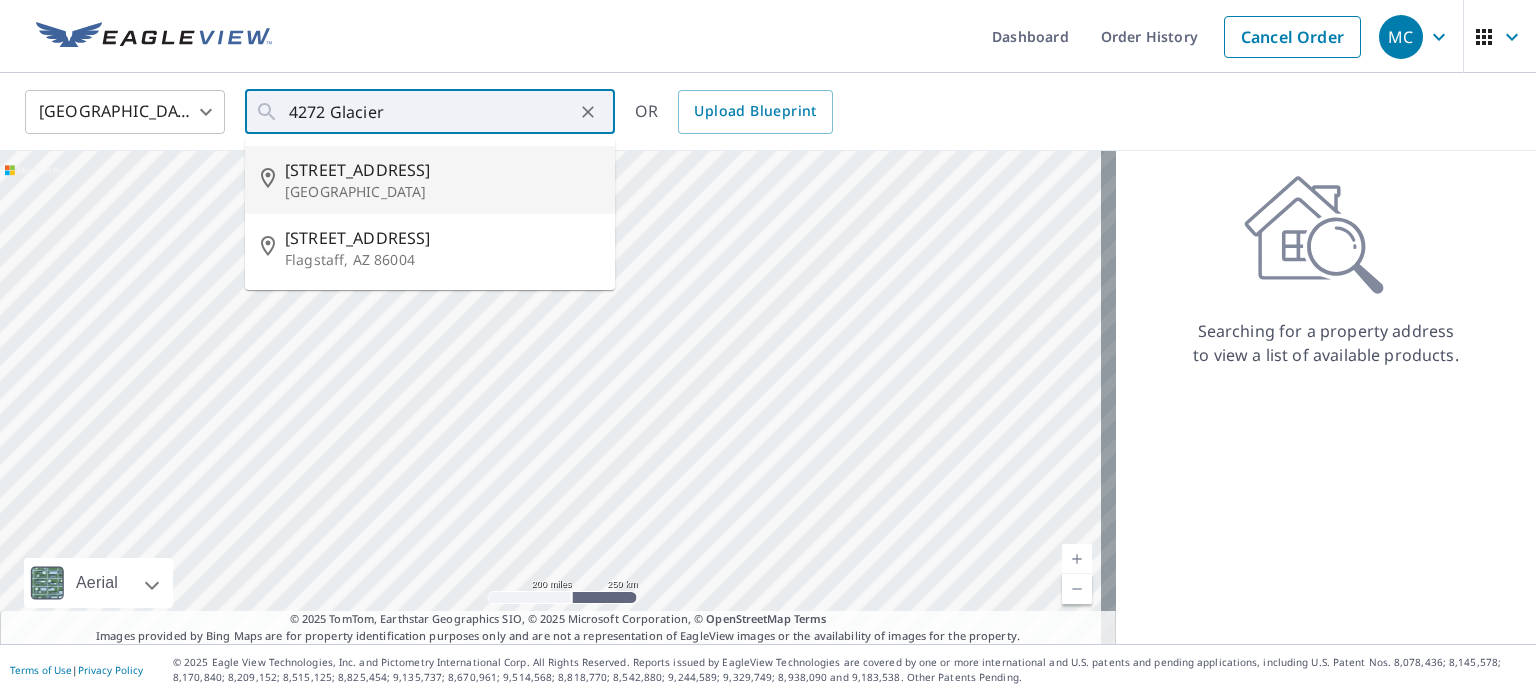 type on "4272 Glacier Lily St Lake Oswego, OR 97035" 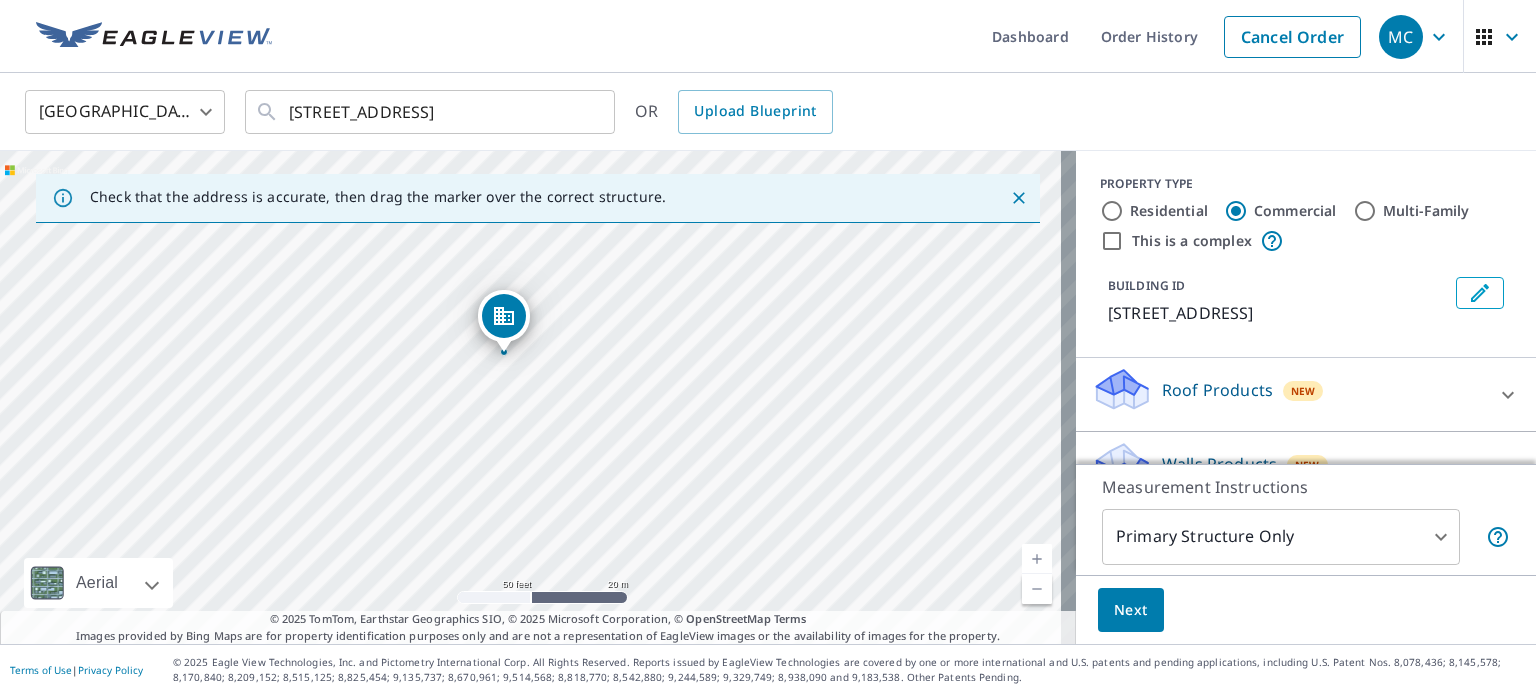 drag, startPoint x: 348, startPoint y: 371, endPoint x: 698, endPoint y: 471, distance: 364.0055 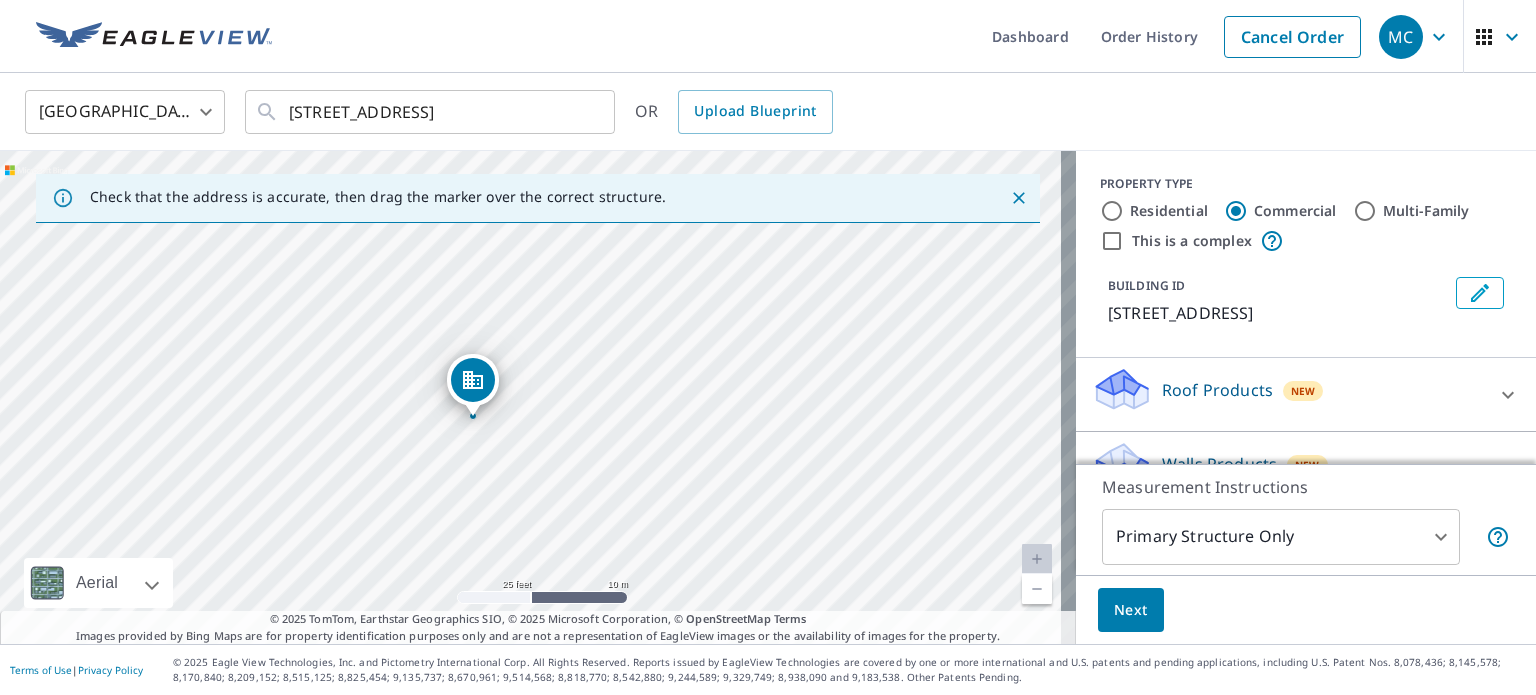 drag, startPoint x: 521, startPoint y: 340, endPoint x: 683, endPoint y: 511, distance: 235.55254 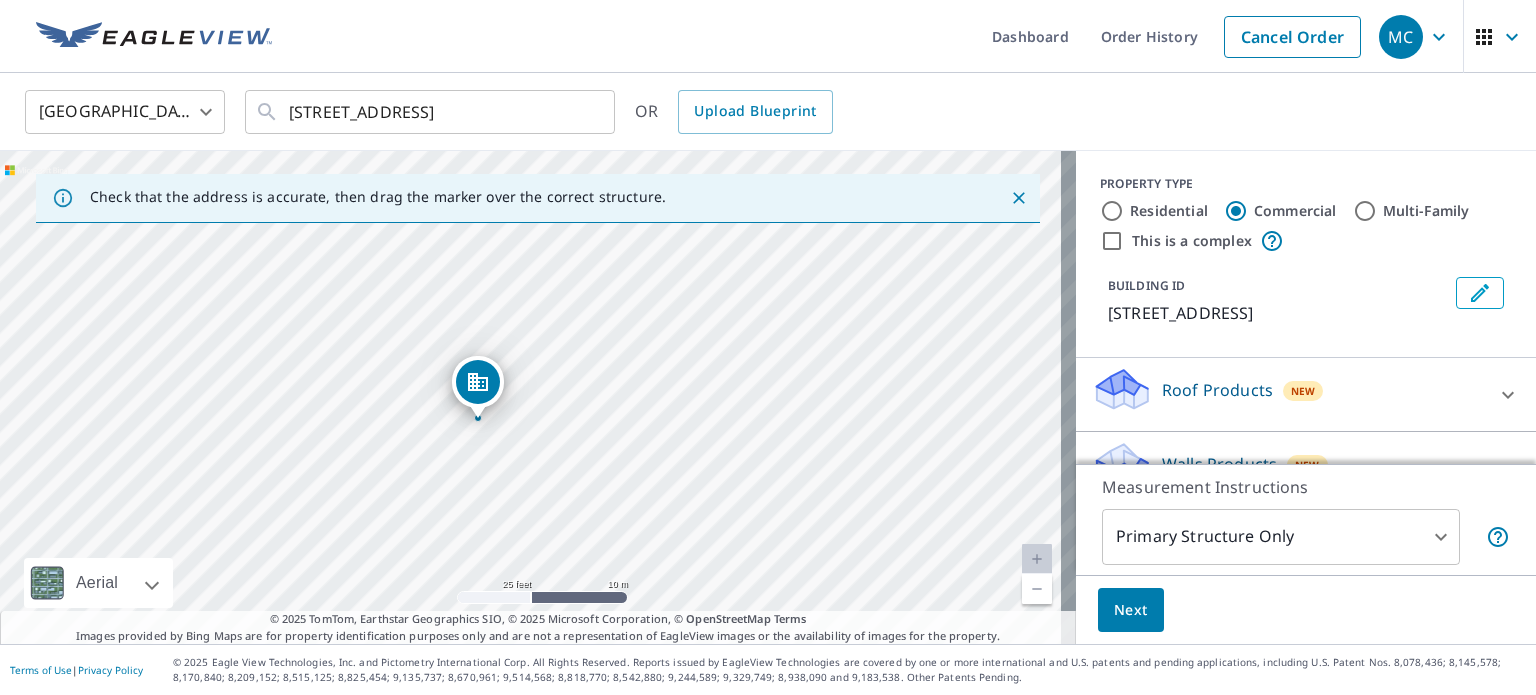 click 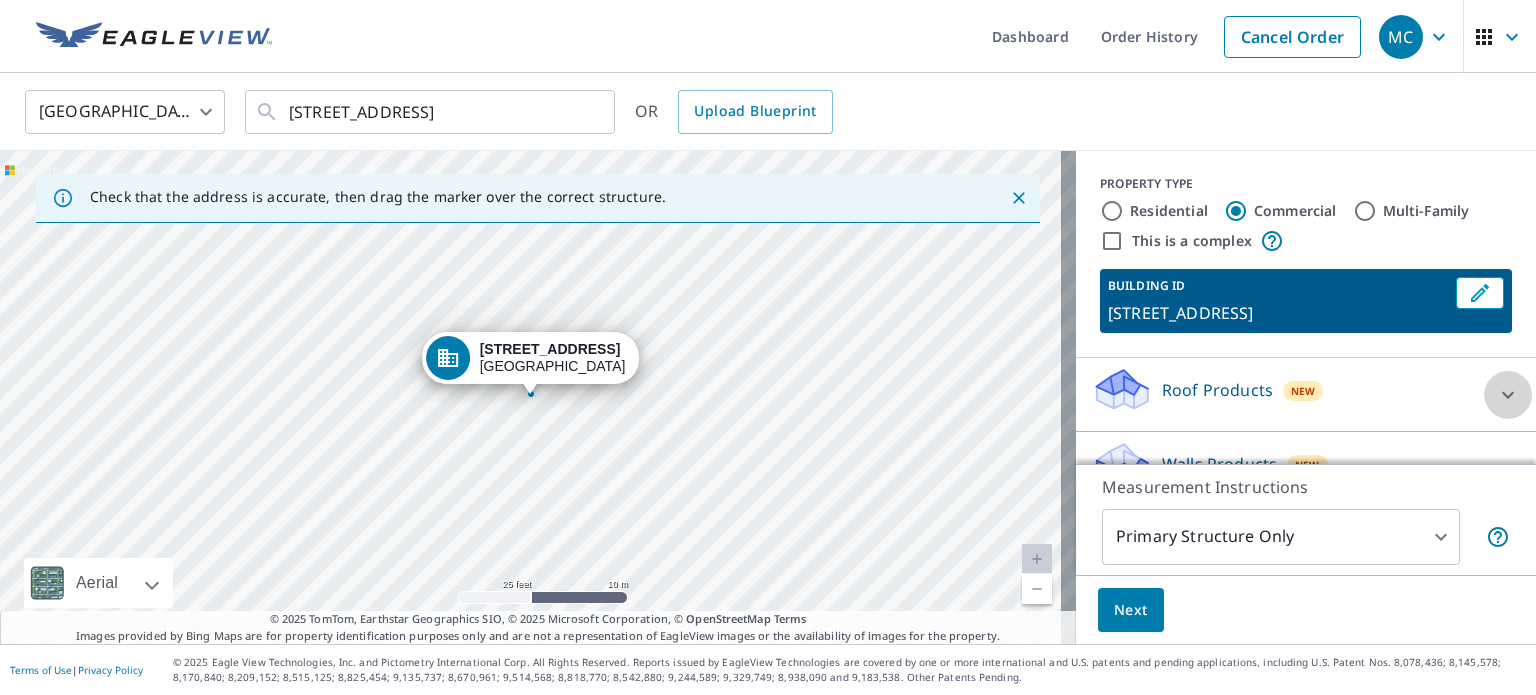 click 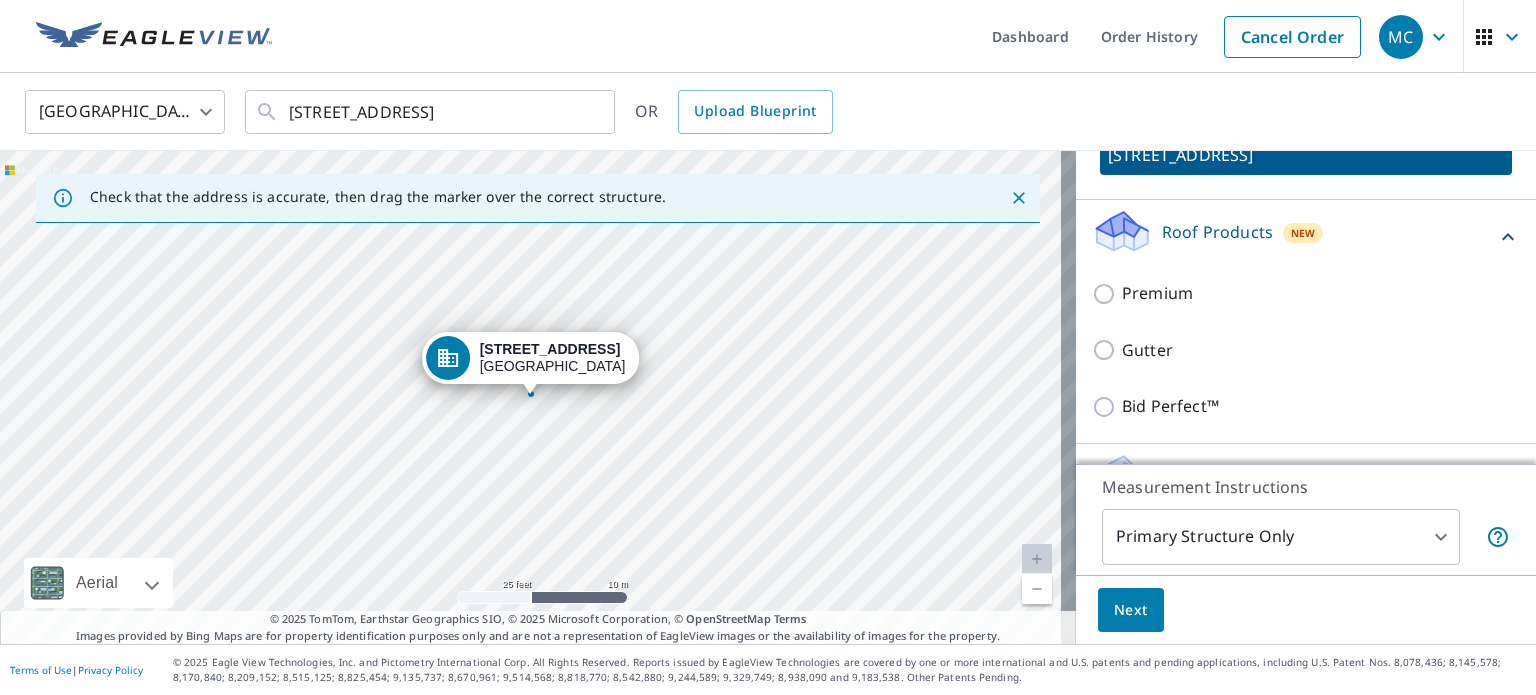 scroll, scrollTop: 200, scrollLeft: 0, axis: vertical 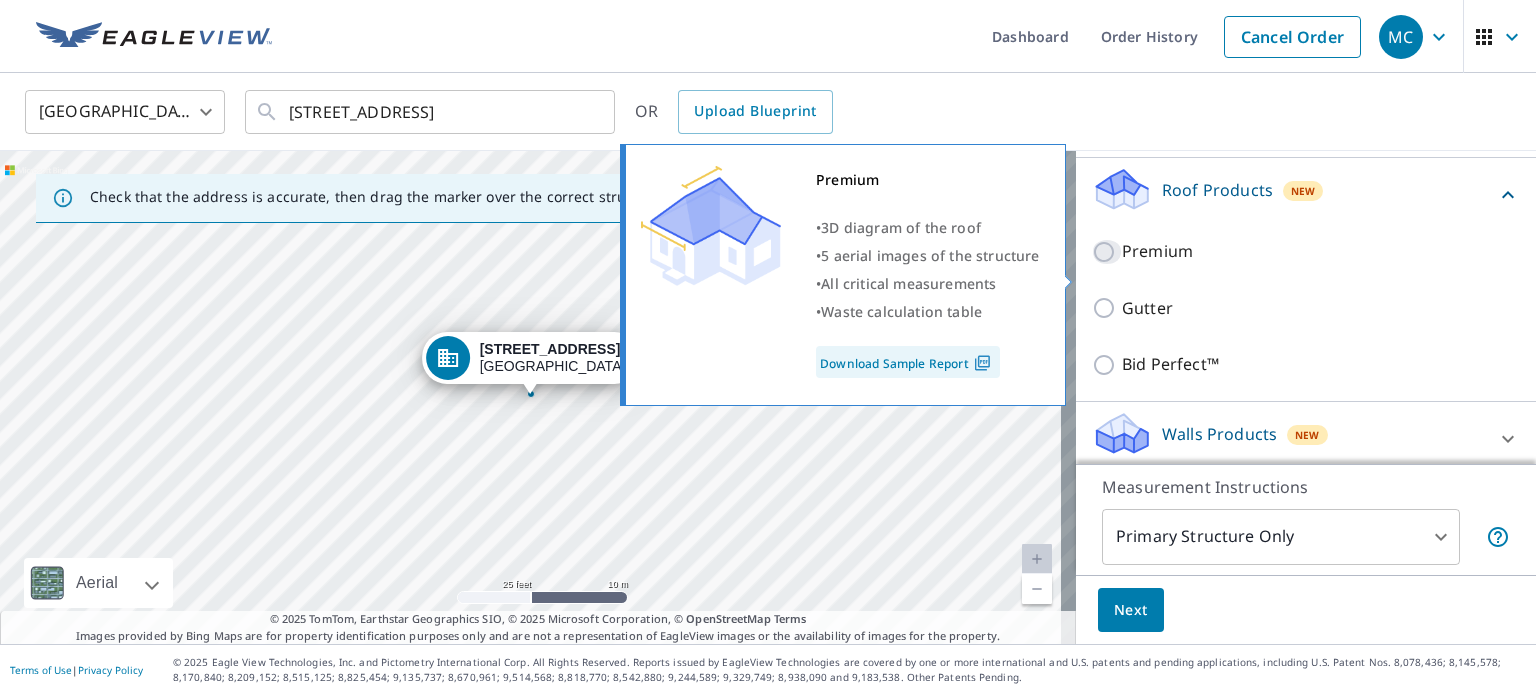 click on "Premium" at bounding box center [1107, 252] 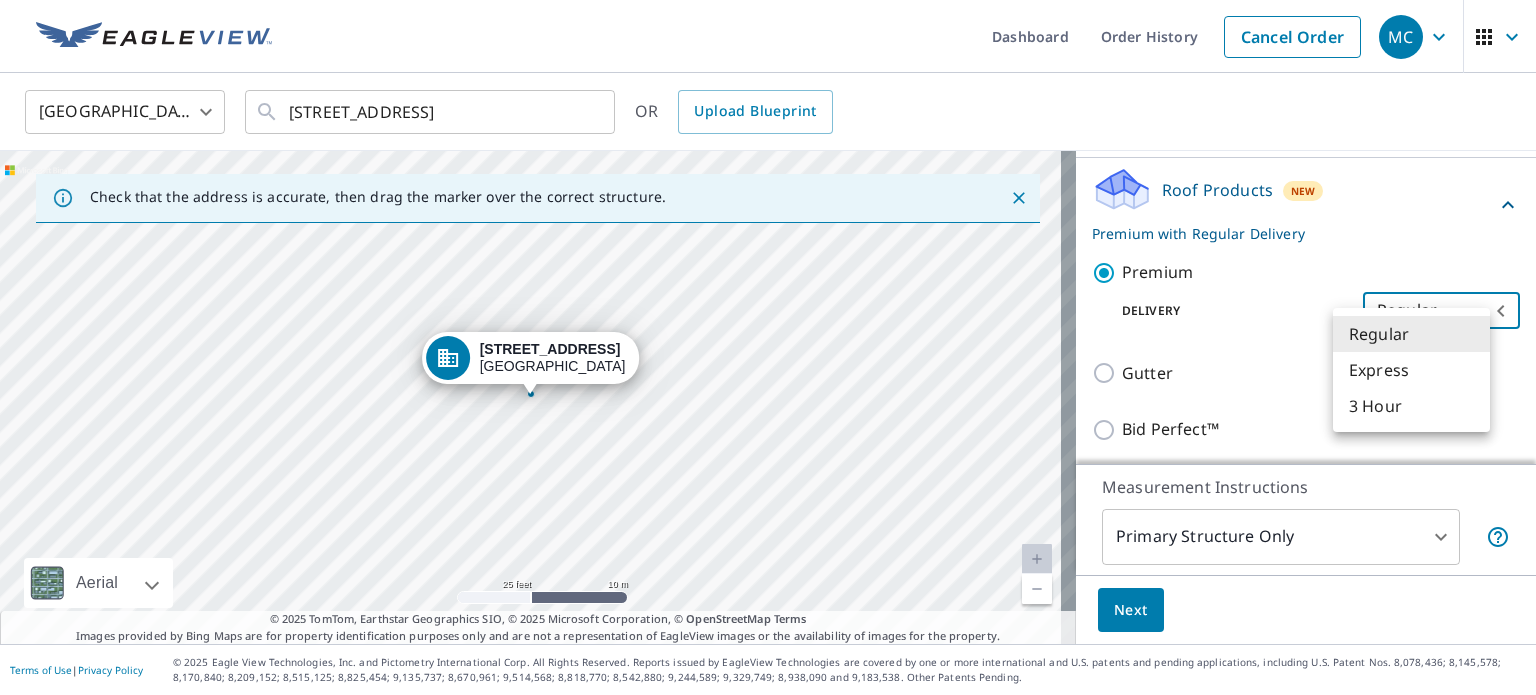 click on "MC MC
Dashboard Order History Cancel Order MC United States US ​ 4272 Glacier Lily St Lake Oswego, OR 97035 ​ OR Upload Blueprint Check that the address is accurate, then drag the marker over the correct structure. 4272 Glacier Lily St Lake Oswego, OR 97035 Aerial Road A standard road map Aerial A detailed look from above Labels Labels 25 feet 10 m © 2025 TomTom, © Vexcel Imaging, © 2025 Microsoft Corporation,  © OpenStreetMap Terms © 2025 TomTom, Earthstar Geographics SIO, © 2025 Microsoft Corporation, ©   OpenStreetMap   Terms Images provided by Bing Maps are for property identification purposes only and are not a representation of EagleView images or the availability of images for the property. PROPERTY TYPE Residential Commercial Multi-Family This is a complex BUILDING ID 4272 Glacier Lily St, Lake Oswego, OR, 97035 Roof Products New Premium with Regular Delivery Premium Delivery Regular 8 ​ Gutter Bid Perfect™ Walls Products New Walls Measurement Instructions Primary Structure Only 2" at bounding box center [768, 347] 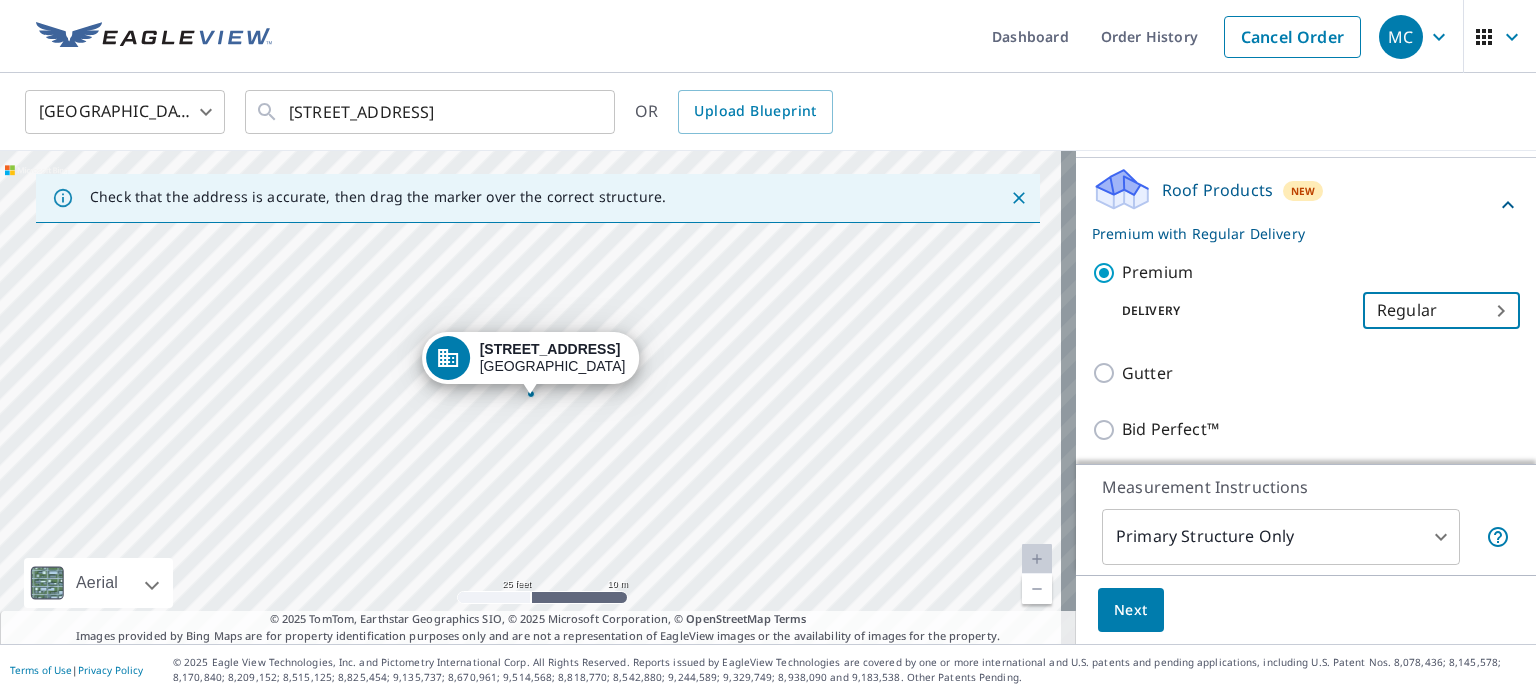 click on "Next" at bounding box center [1131, 610] 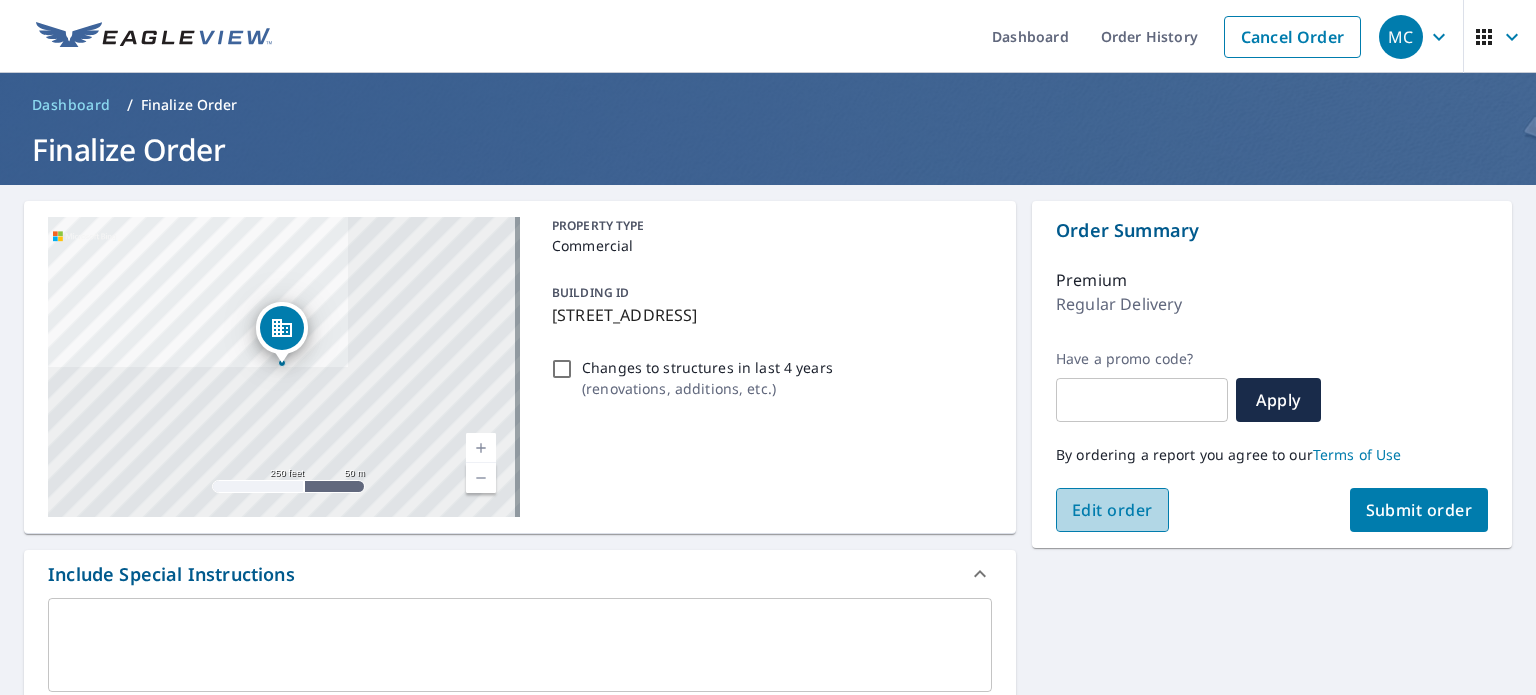 click on "Edit order" at bounding box center [1112, 510] 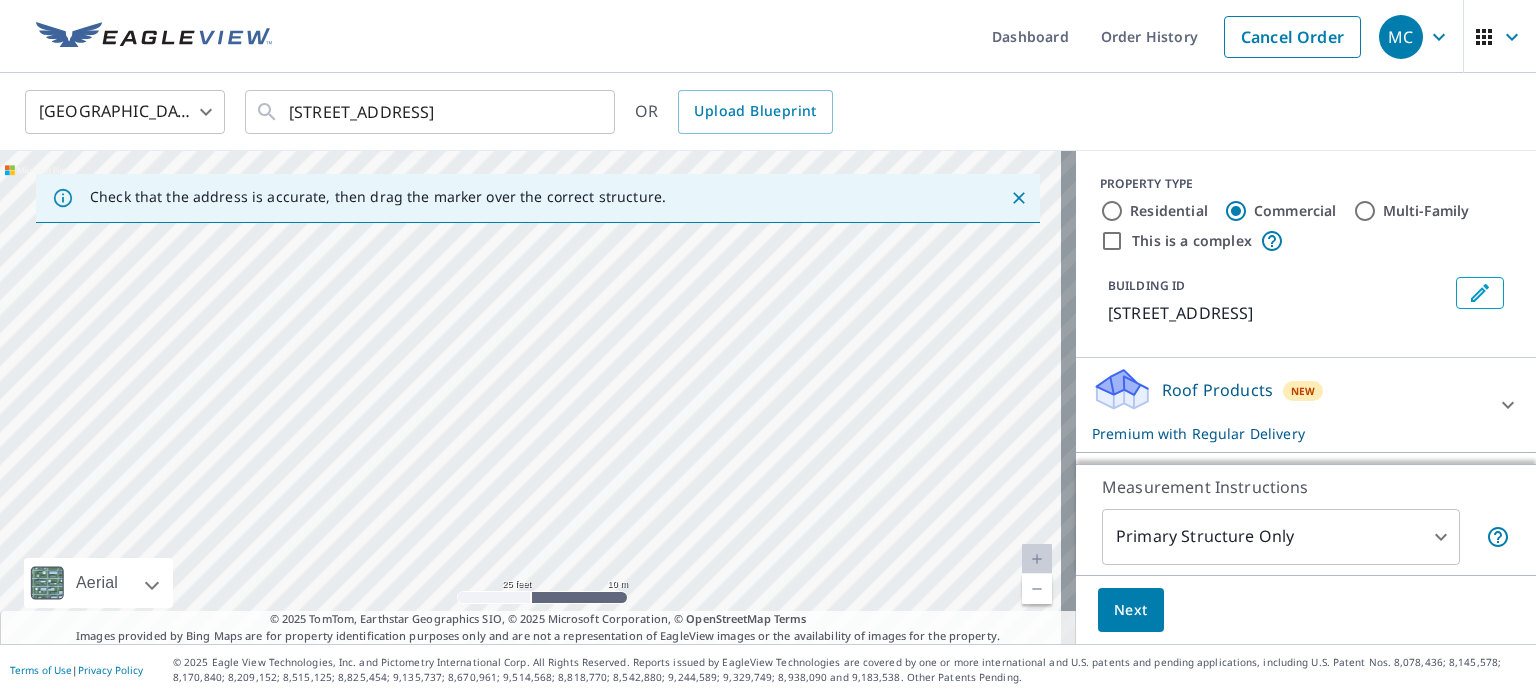 drag, startPoint x: 495, startPoint y: 310, endPoint x: 750, endPoint y: 600, distance: 386.16705 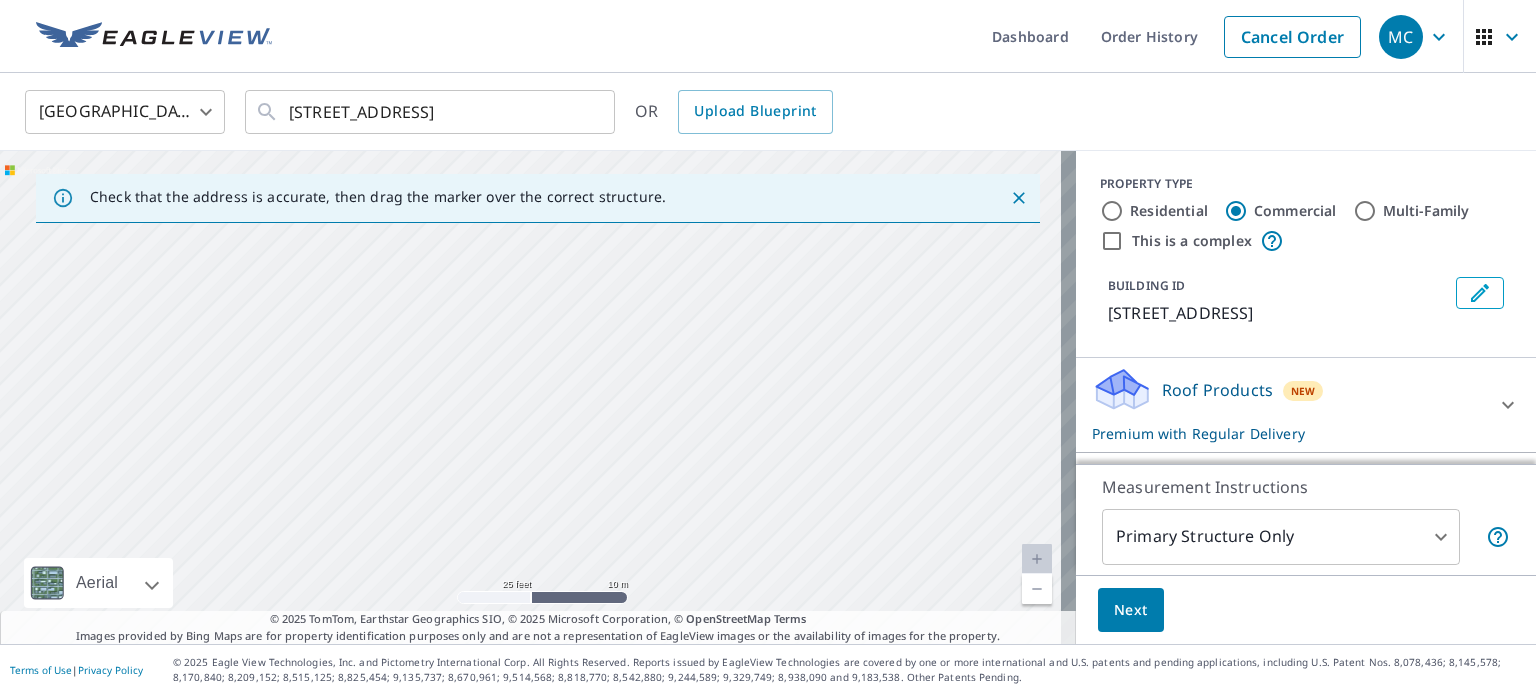 drag, startPoint x: 660, startPoint y: 345, endPoint x: 904, endPoint y: 629, distance: 374.4222 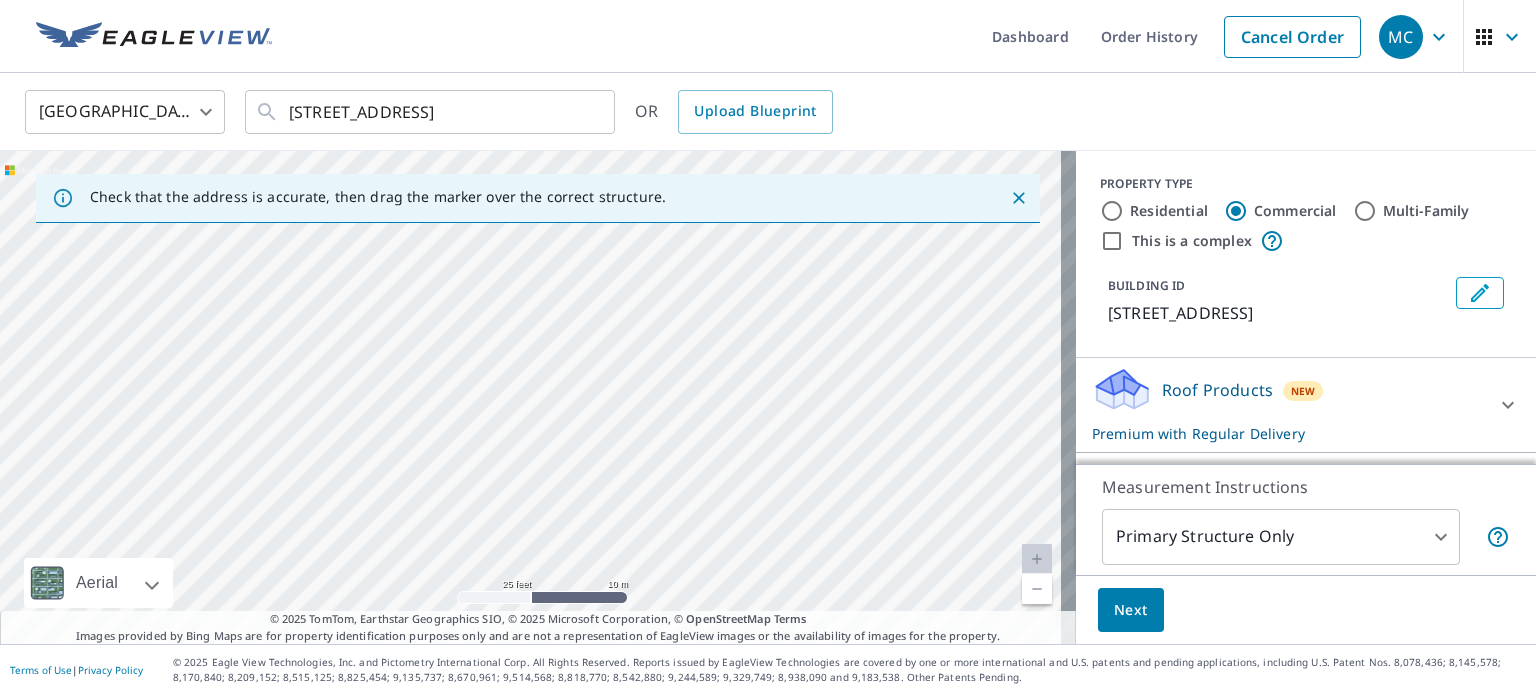 drag, startPoint x: 886, startPoint y: 602, endPoint x: 955, endPoint y: 742, distance: 156.08011 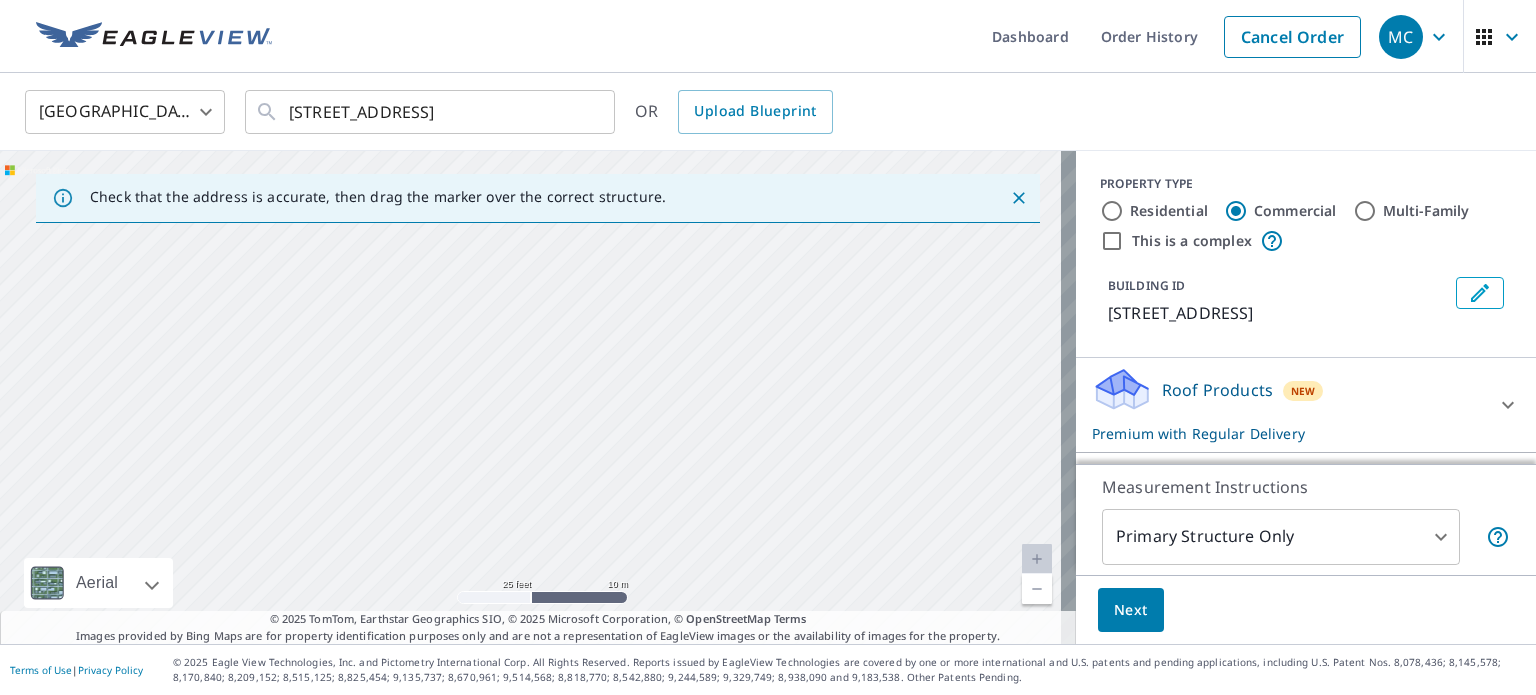 drag, startPoint x: 857, startPoint y: 243, endPoint x: 997, endPoint y: 560, distance: 346.5386 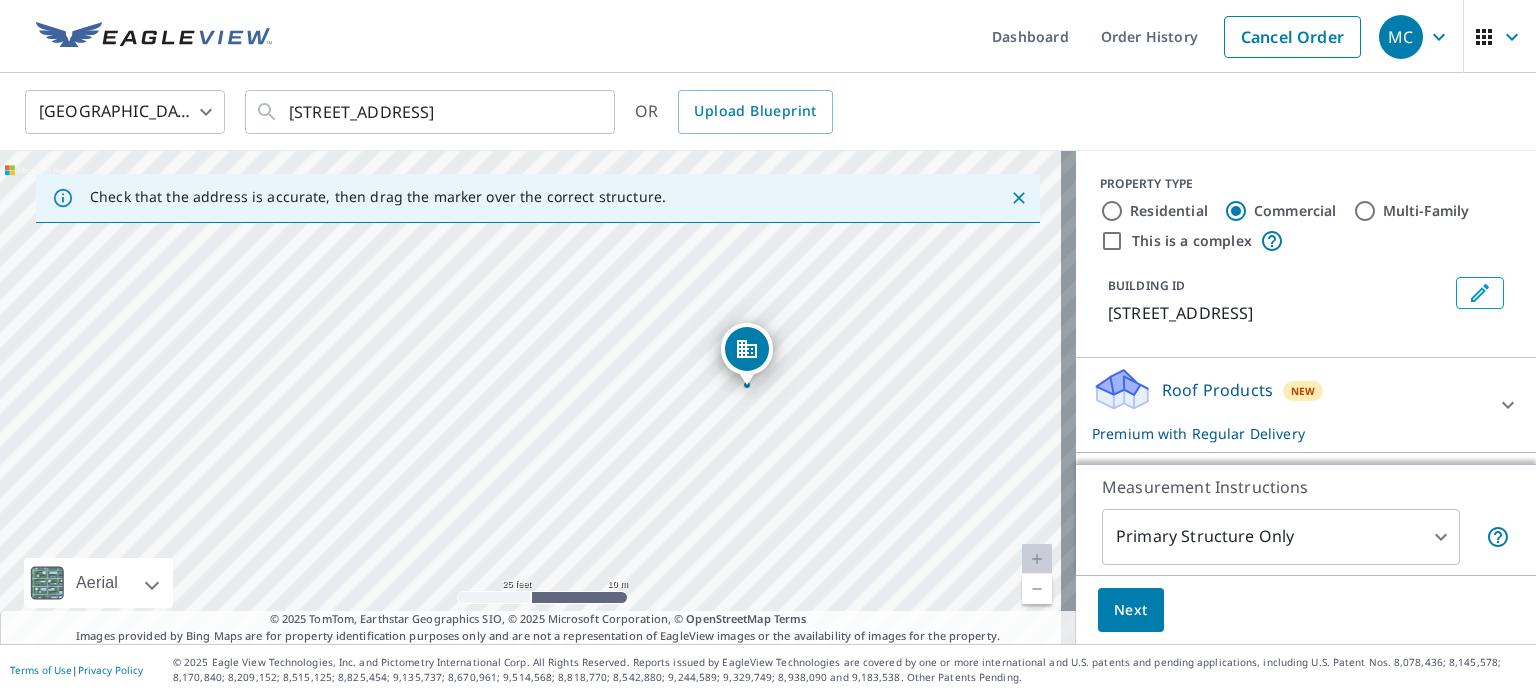 drag, startPoint x: 471, startPoint y: 265, endPoint x: 551, endPoint y: 567, distance: 312.41638 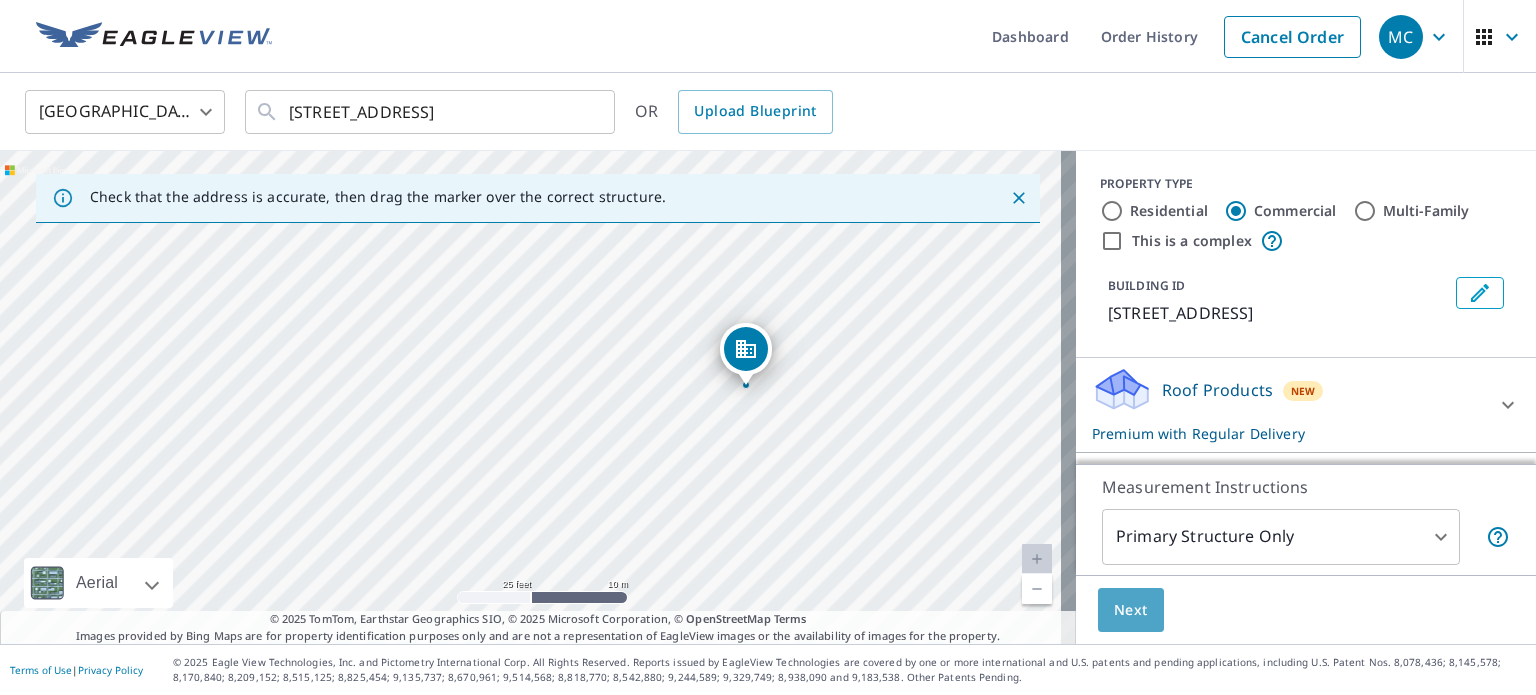 click on "Next" at bounding box center (1131, 610) 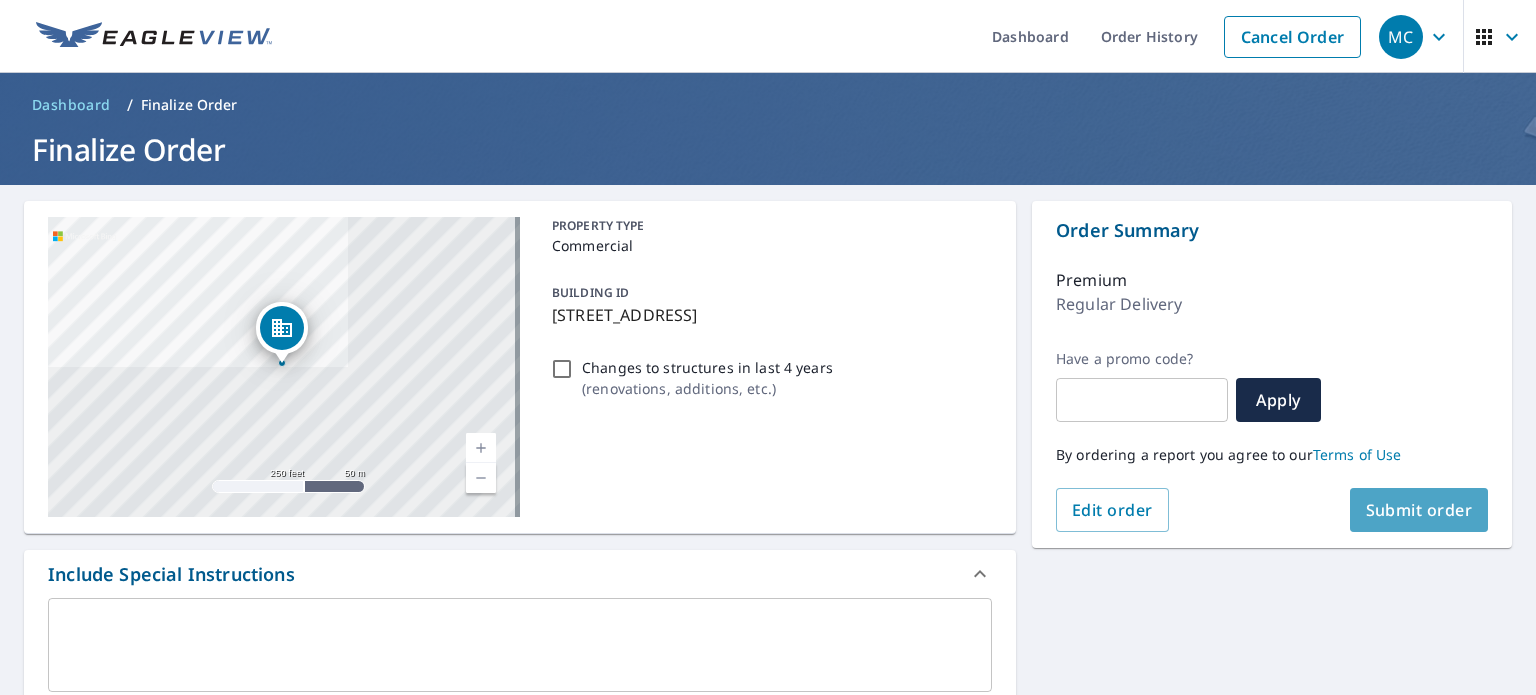 click on "Submit order" at bounding box center [1419, 510] 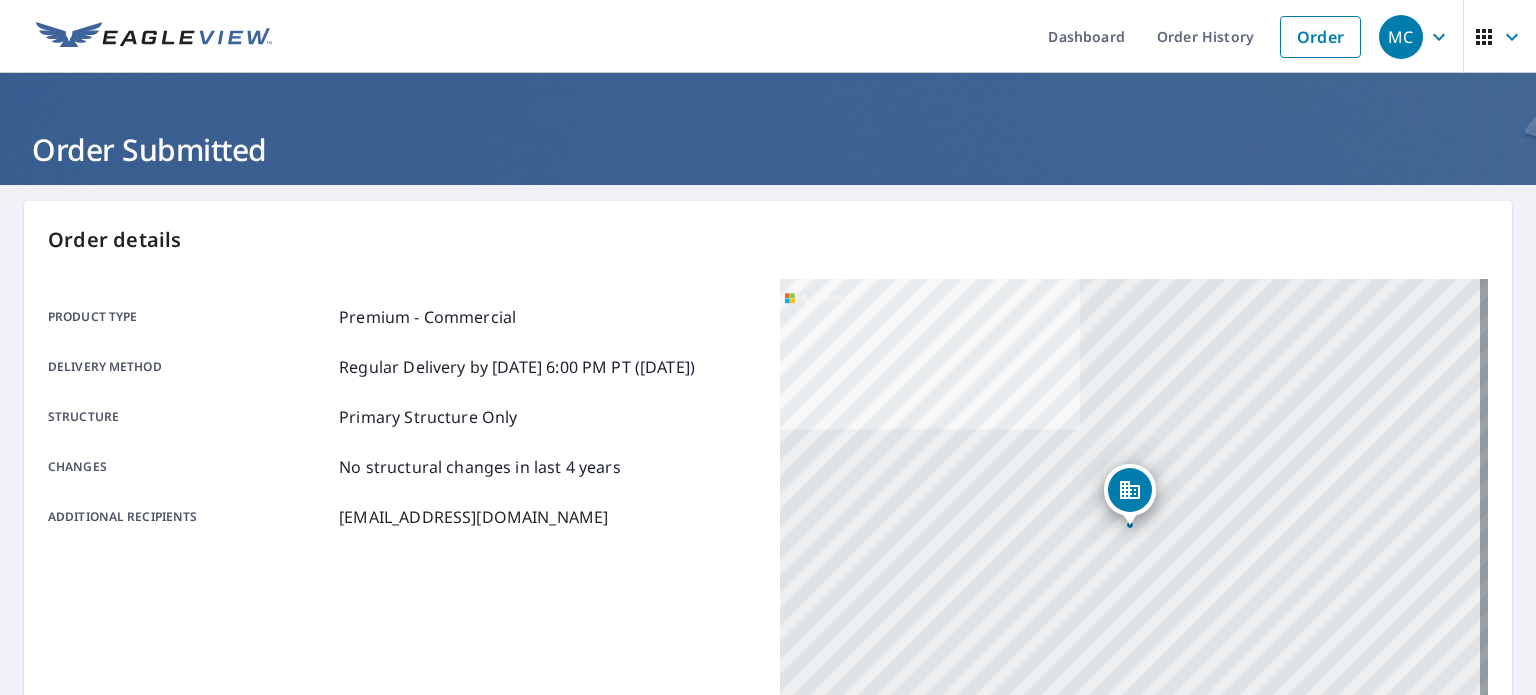 click 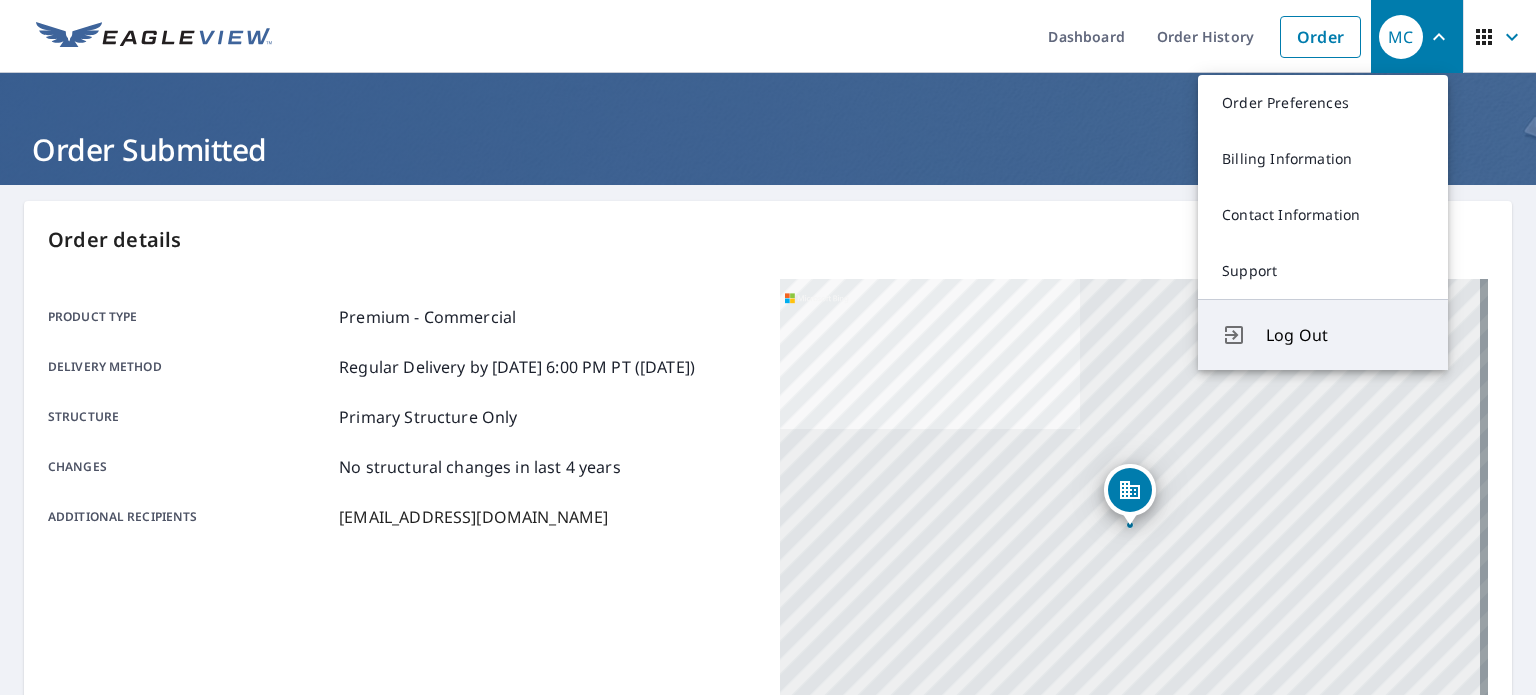 click on "Log Out" at bounding box center [1323, 334] 